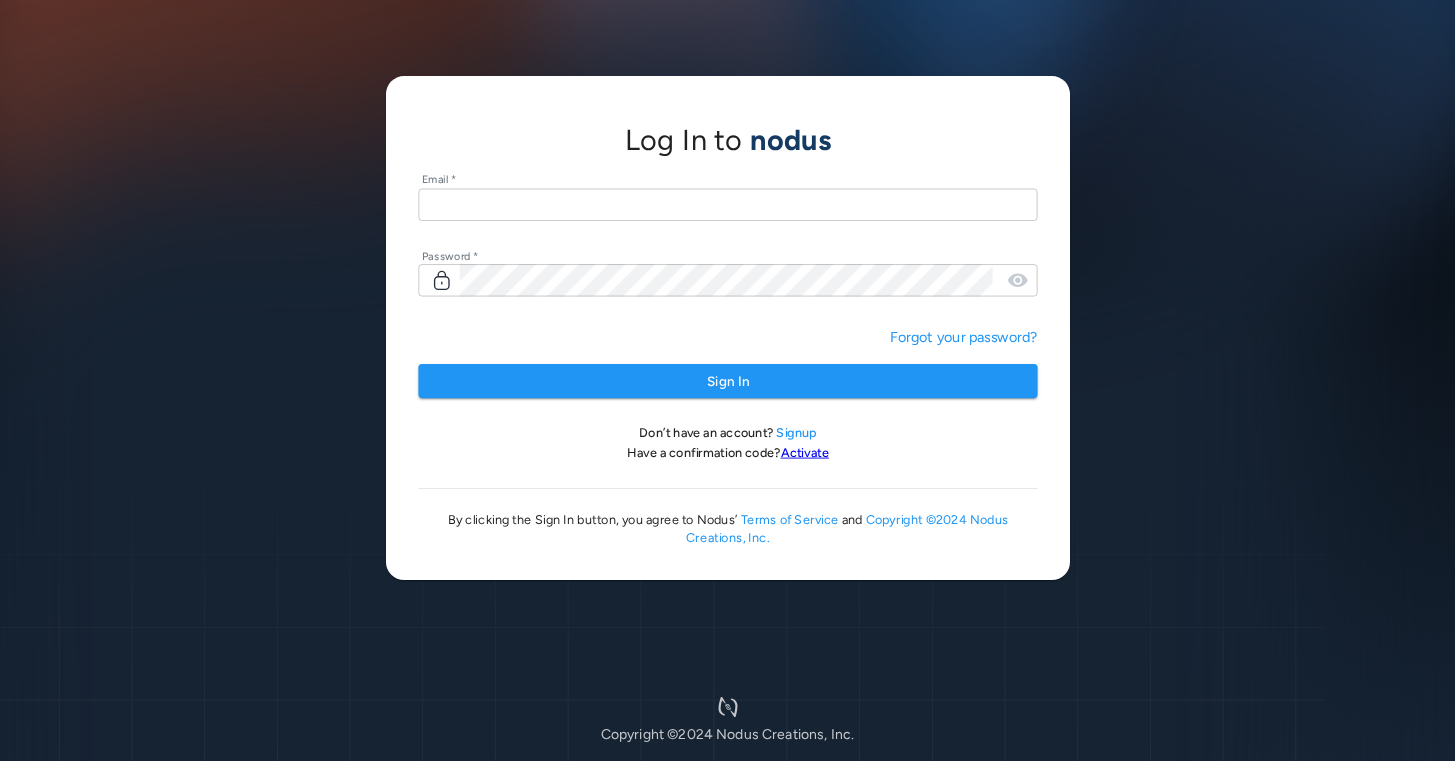 scroll, scrollTop: 0, scrollLeft: 0, axis: both 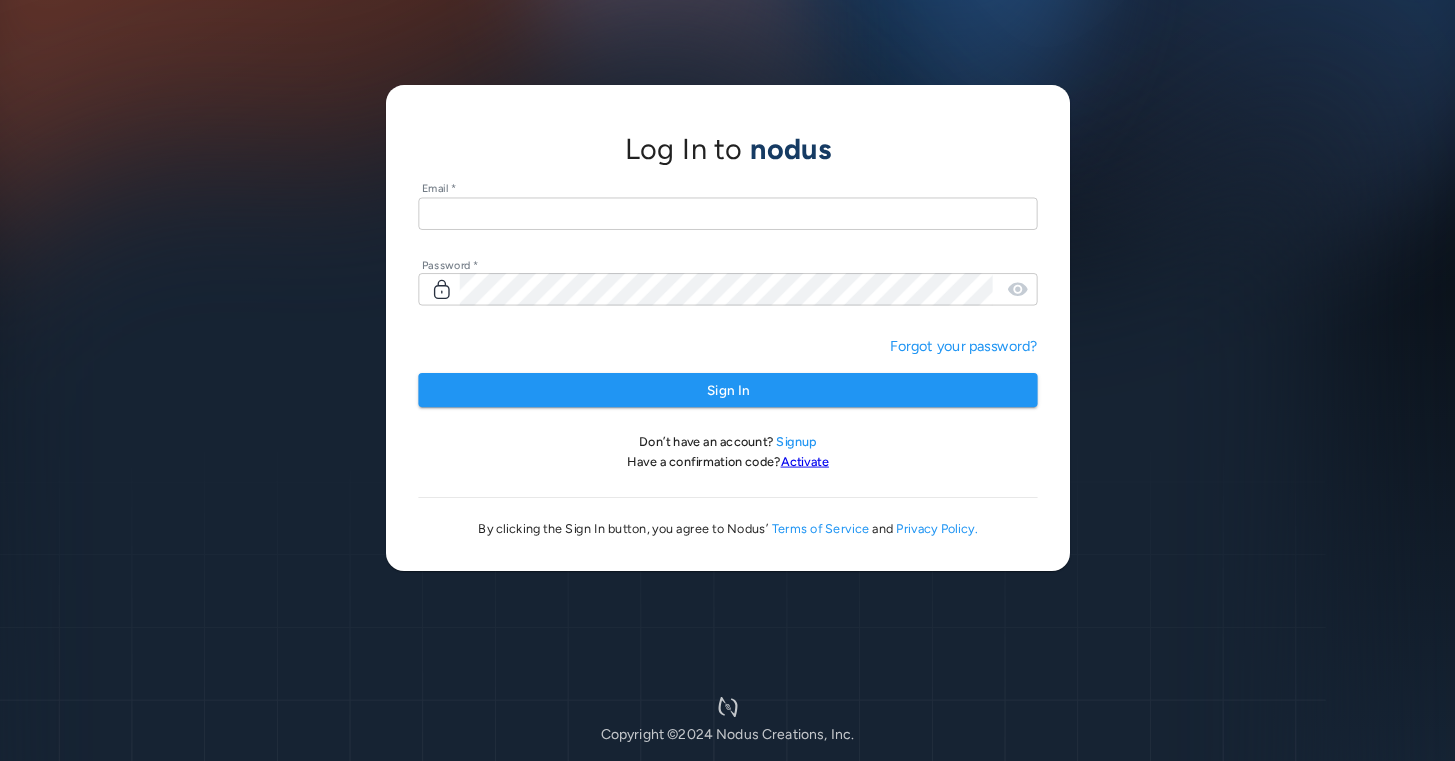 click at bounding box center [727, 213] 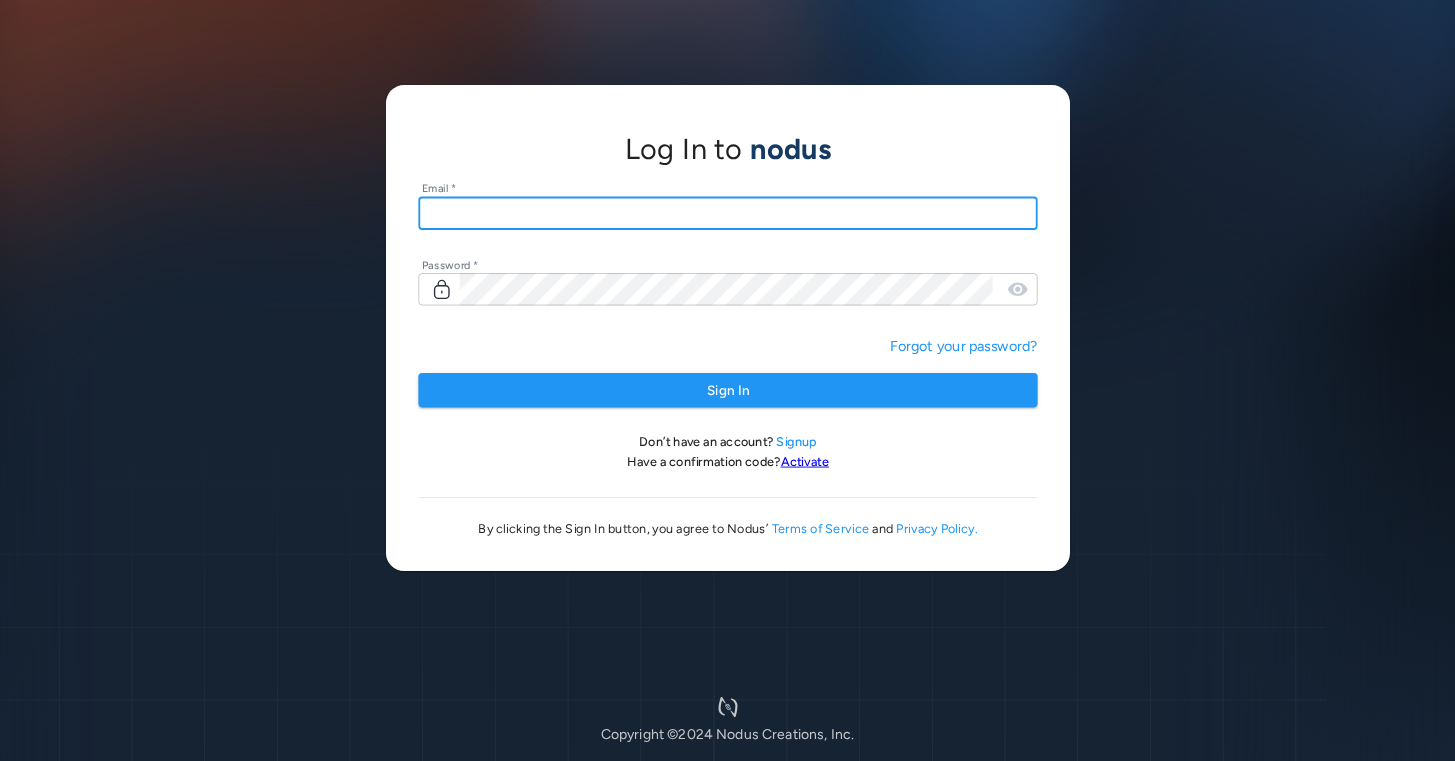 type on "**********" 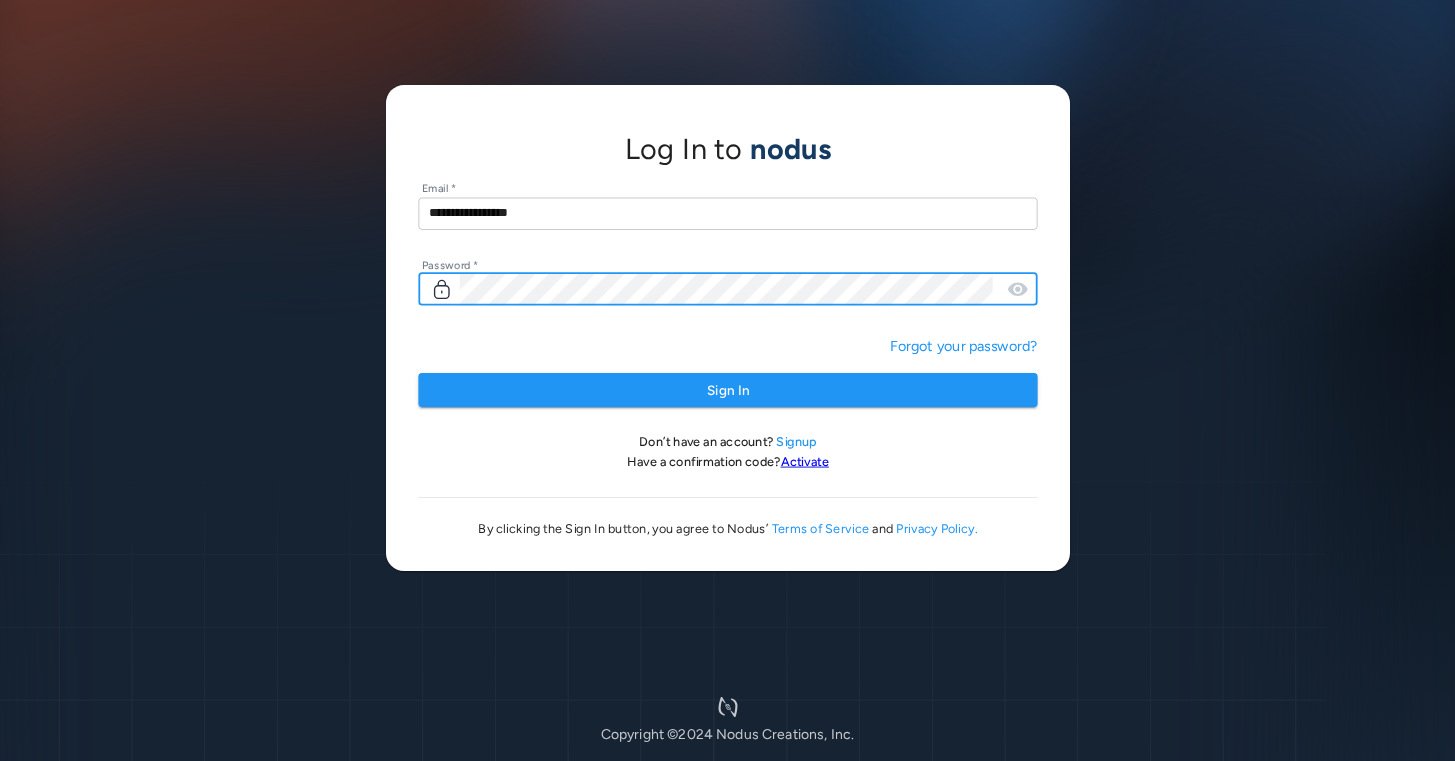 click on "Sign In" at bounding box center (727, 390) 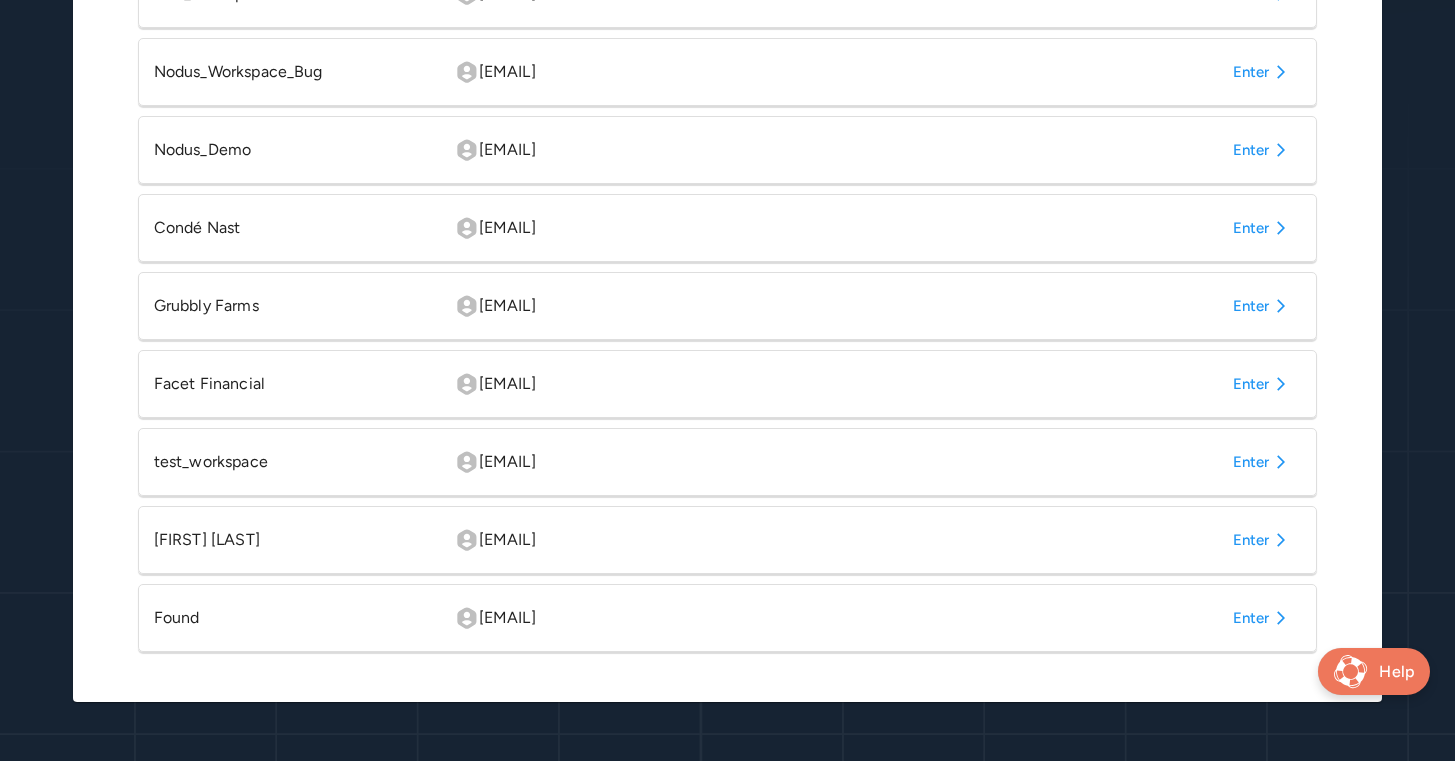 scroll, scrollTop: 830, scrollLeft: 0, axis: vertical 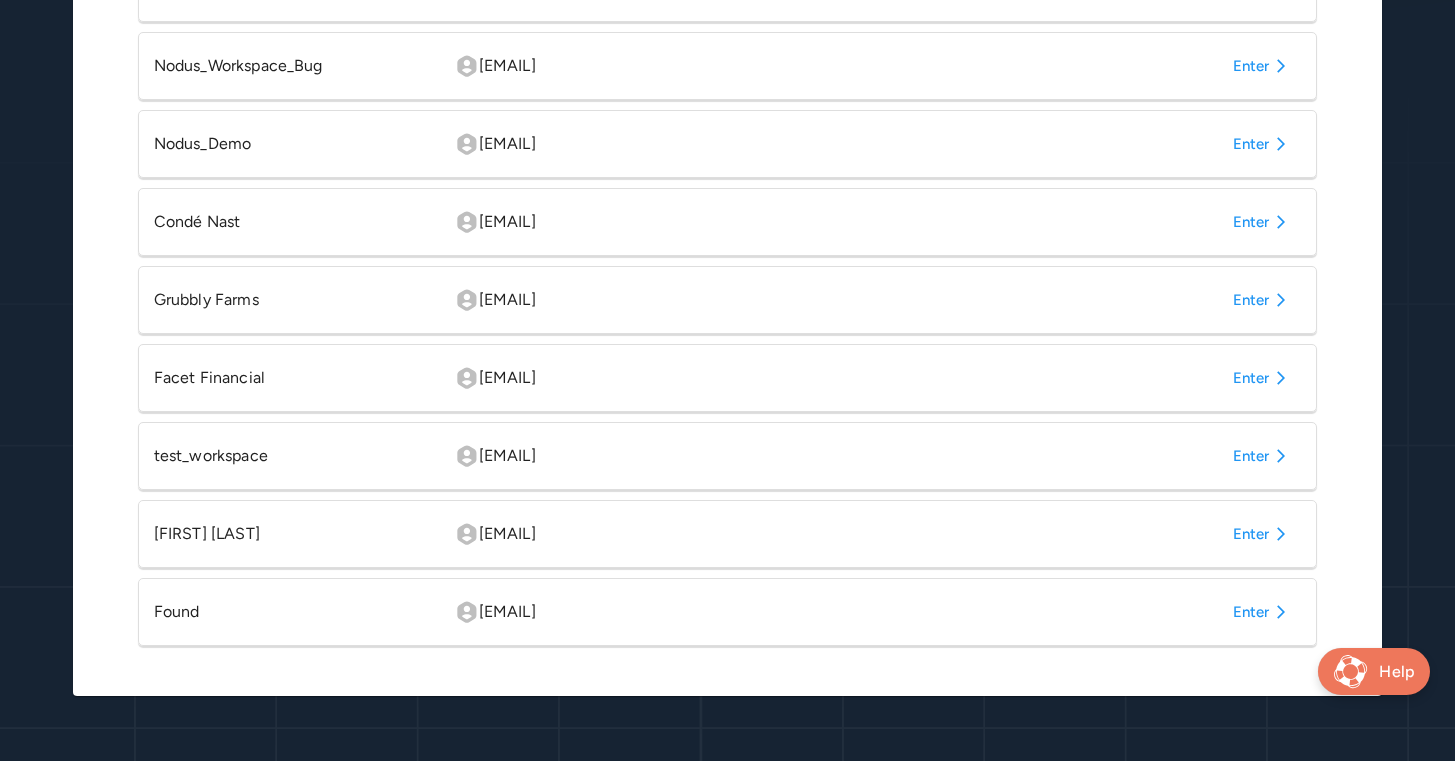 click on "Enter" at bounding box center (1263, 222) 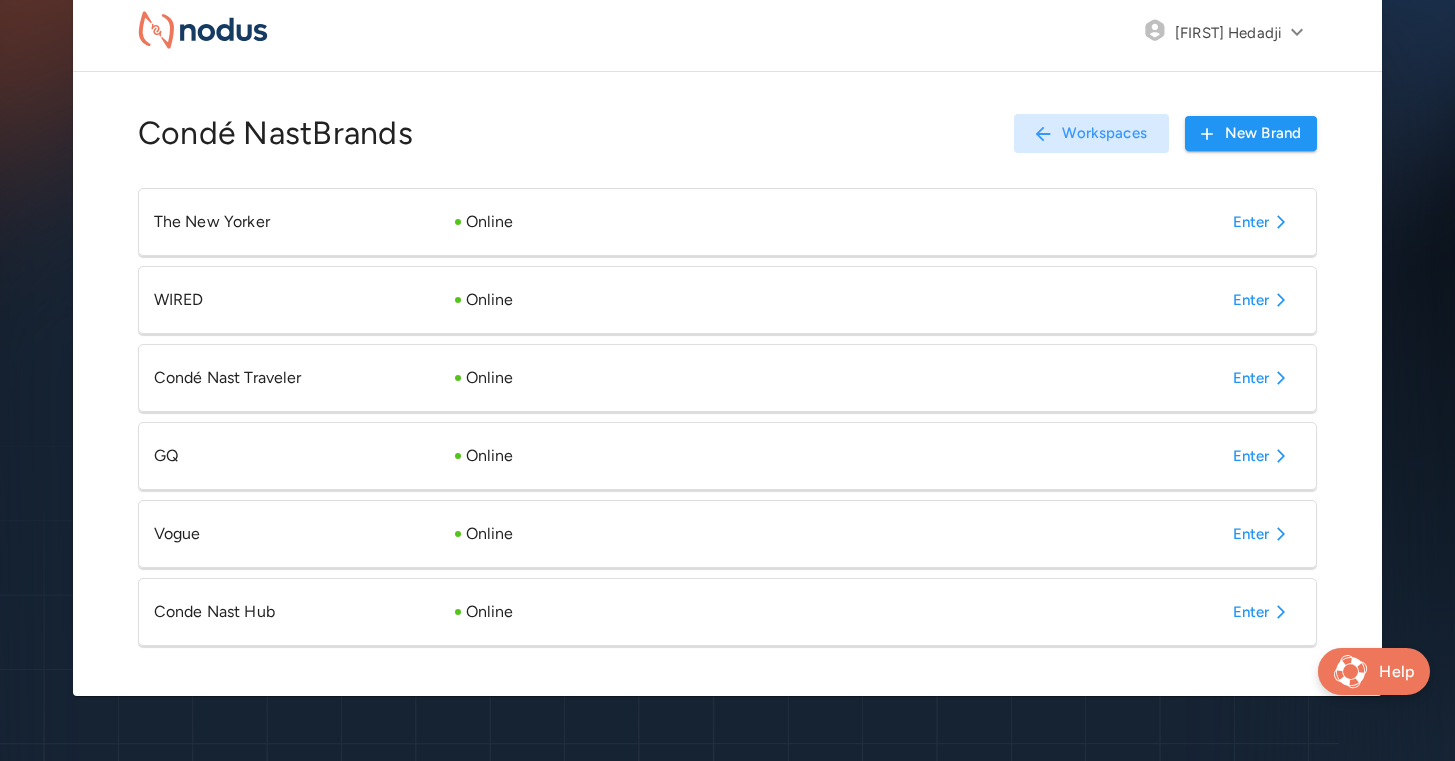 click on "Enter" at bounding box center (1263, 612) 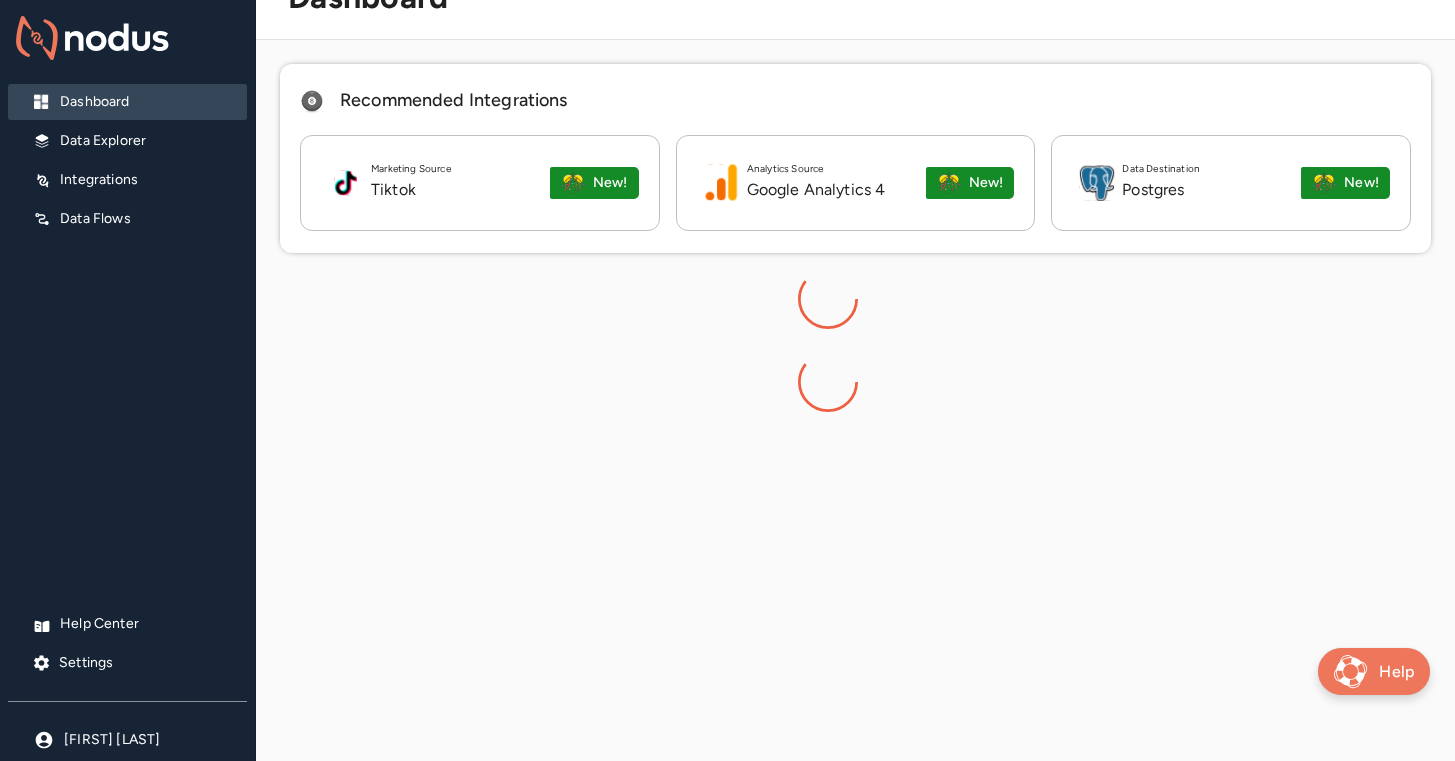 scroll, scrollTop: 44, scrollLeft: 0, axis: vertical 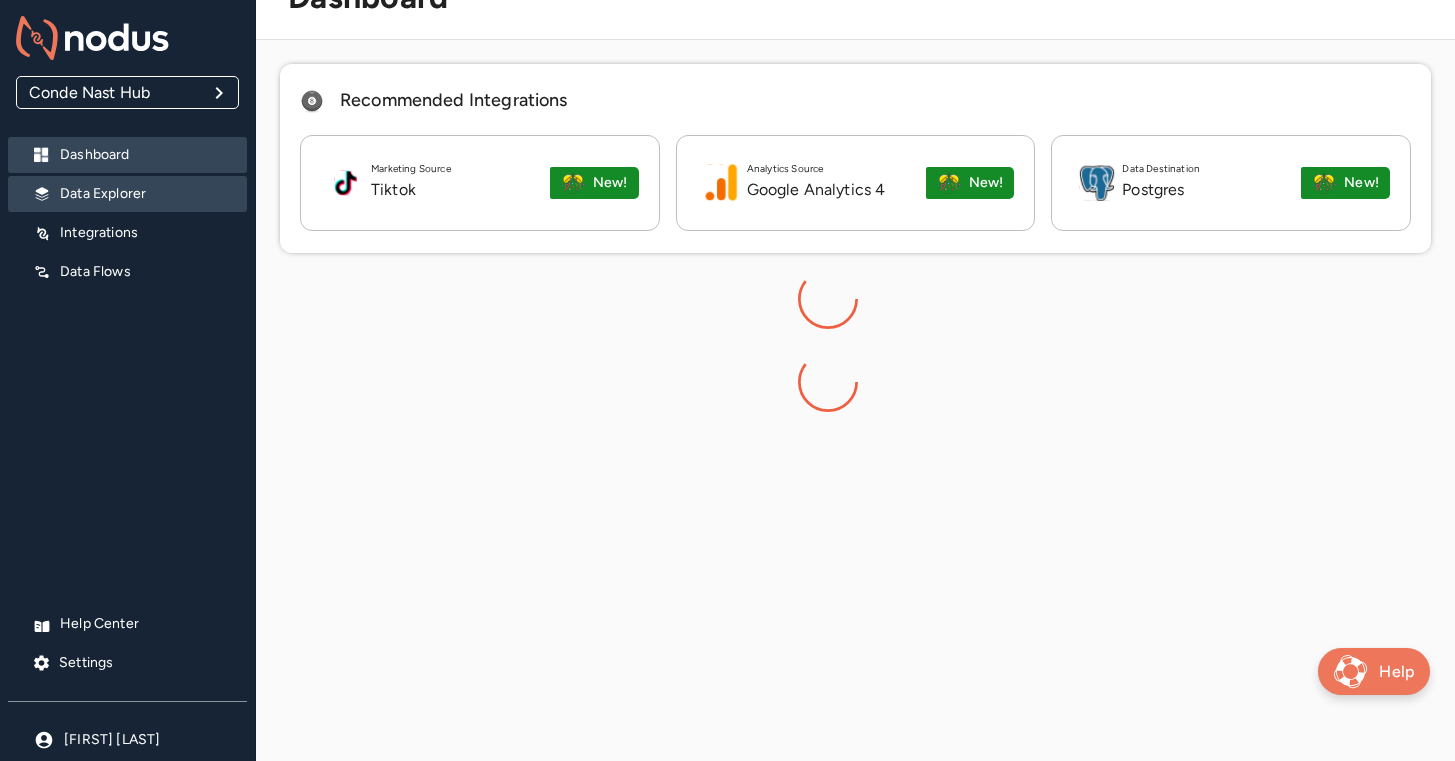 click on "Data Explorer" at bounding box center [145, 194] 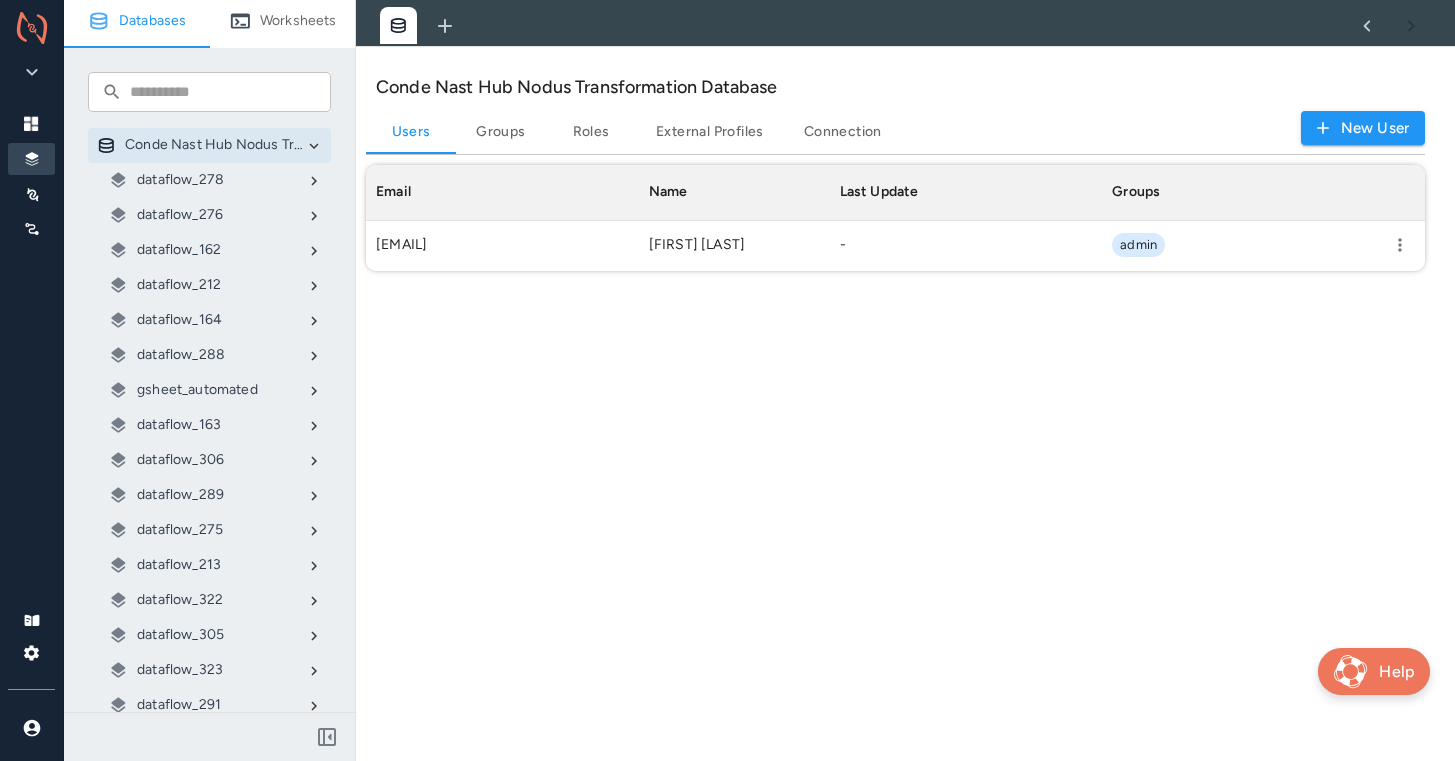 scroll, scrollTop: 1, scrollLeft: 1, axis: both 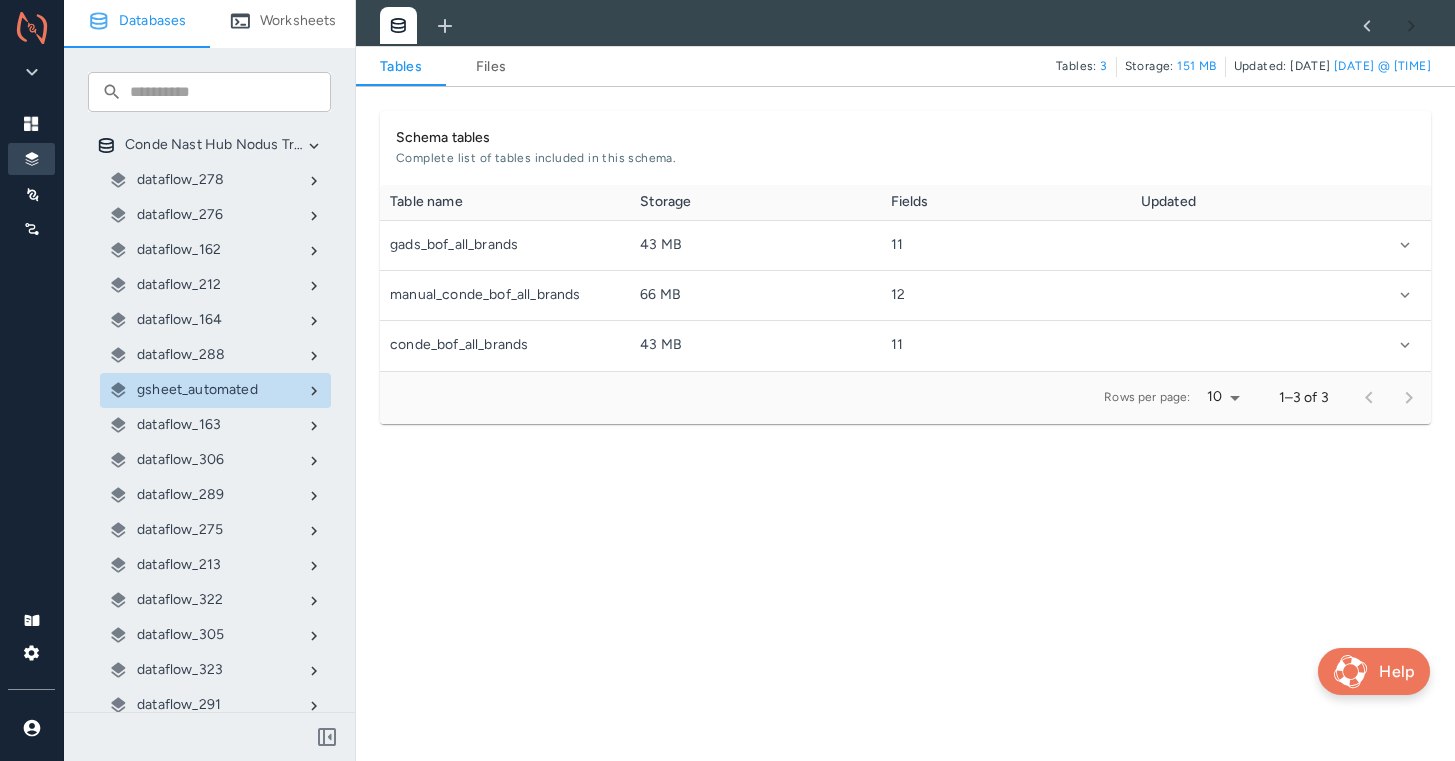 click on "Files" at bounding box center (491, 67) 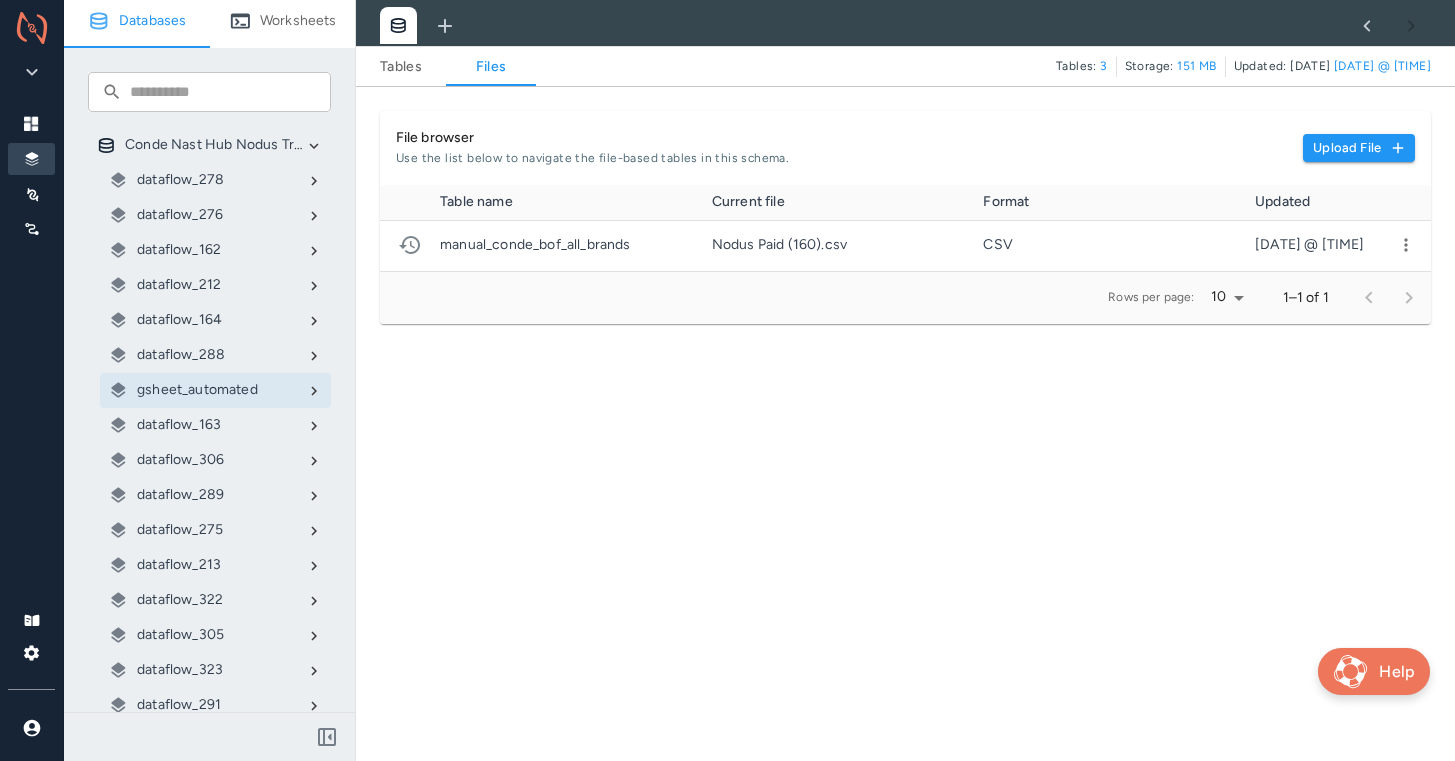 scroll, scrollTop: 1, scrollLeft: 1, axis: both 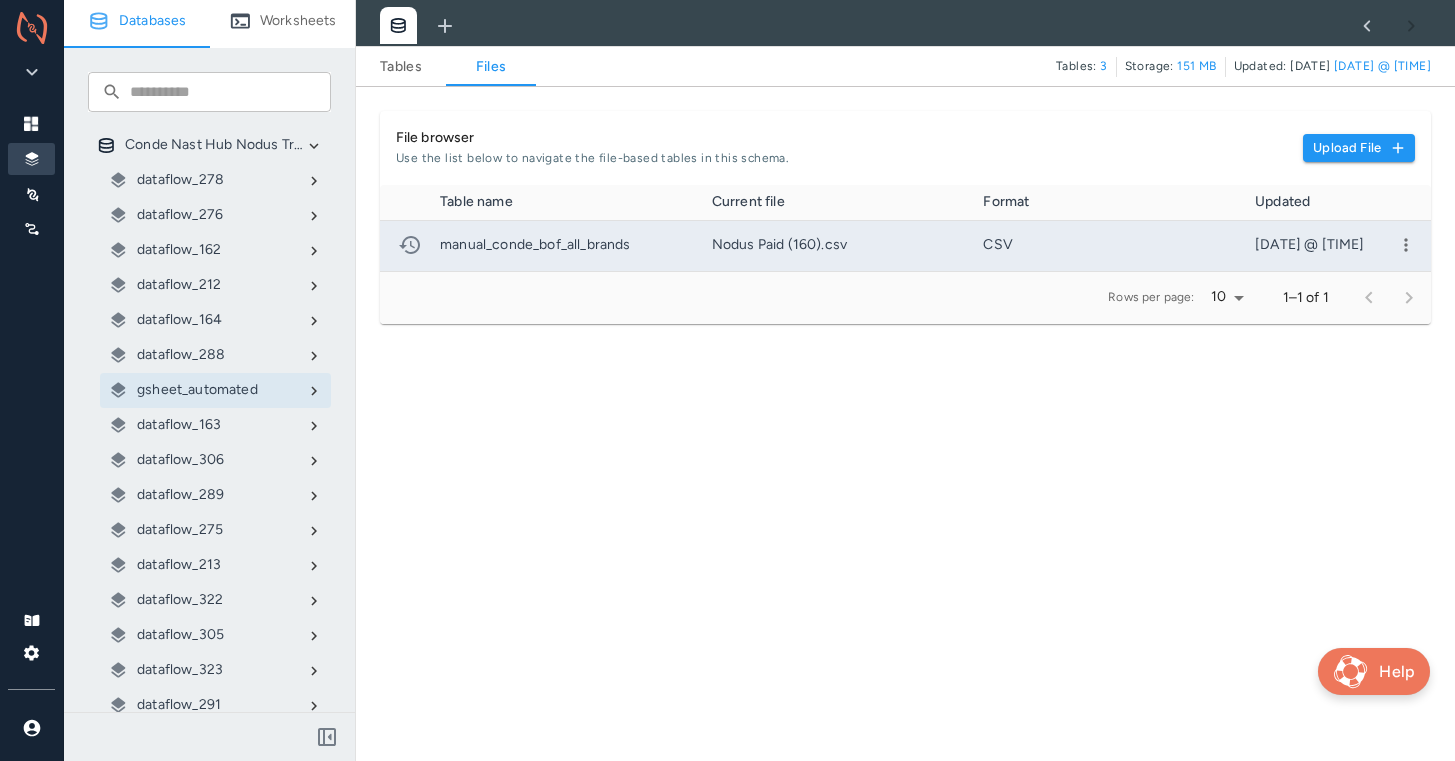 click 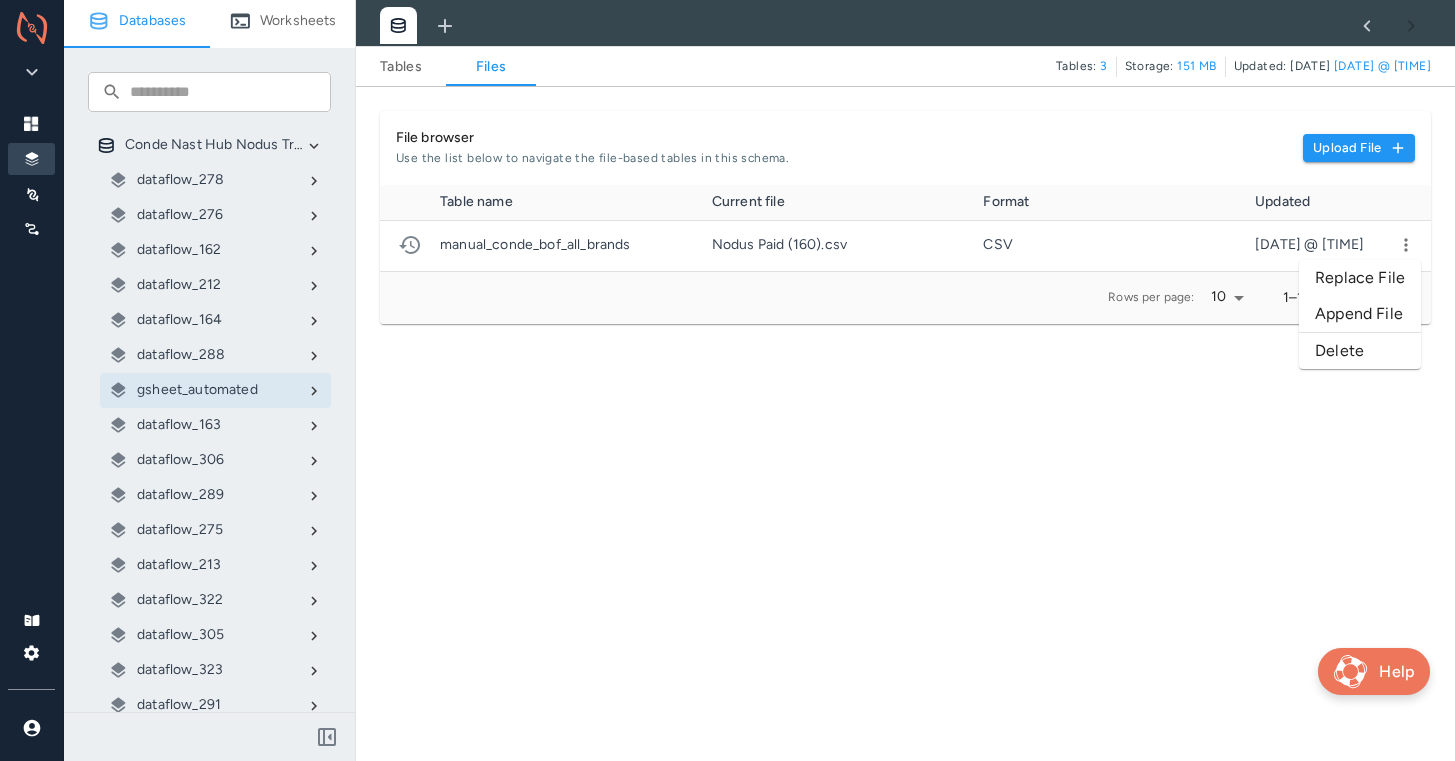 click on "Replace File" at bounding box center [1360, 278] 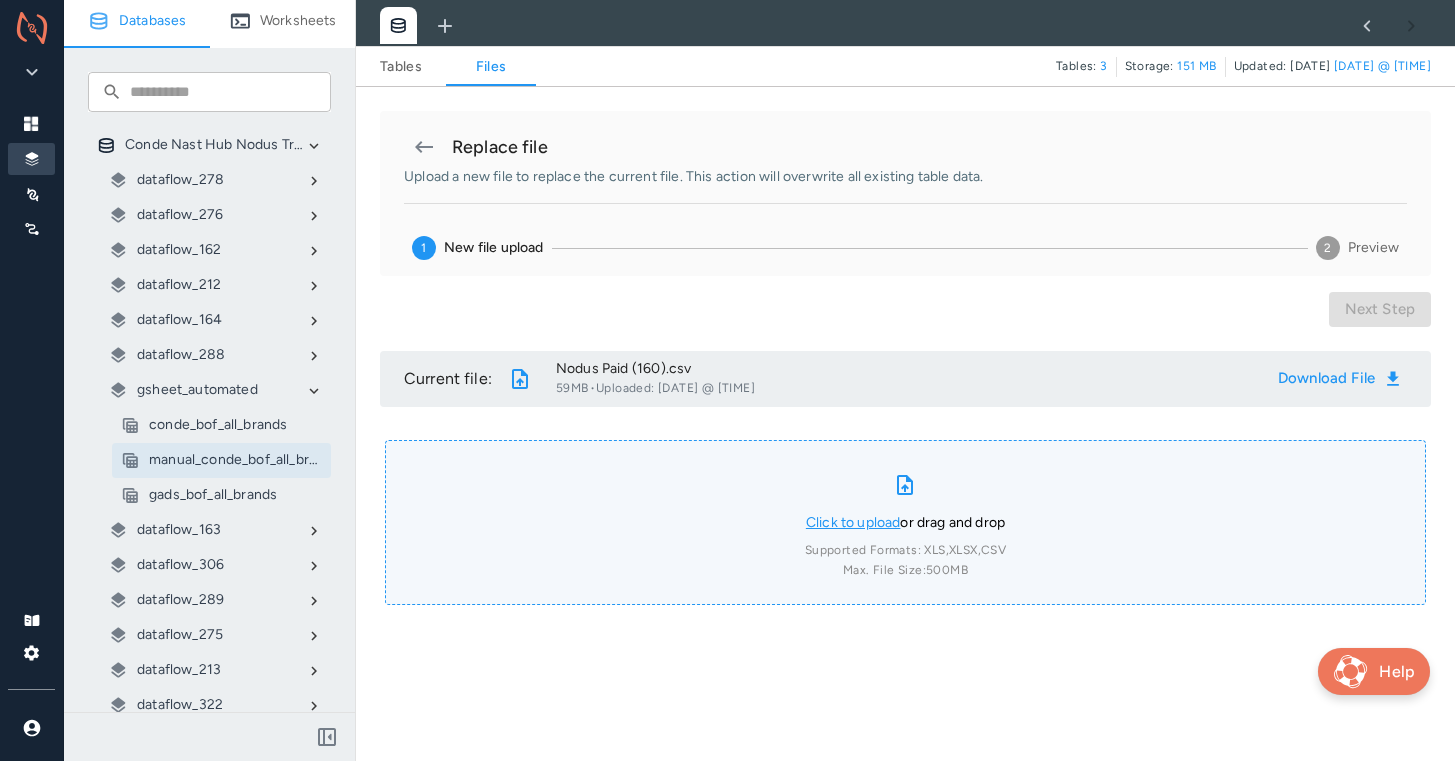 click on "Click to upload" at bounding box center (853, 522) 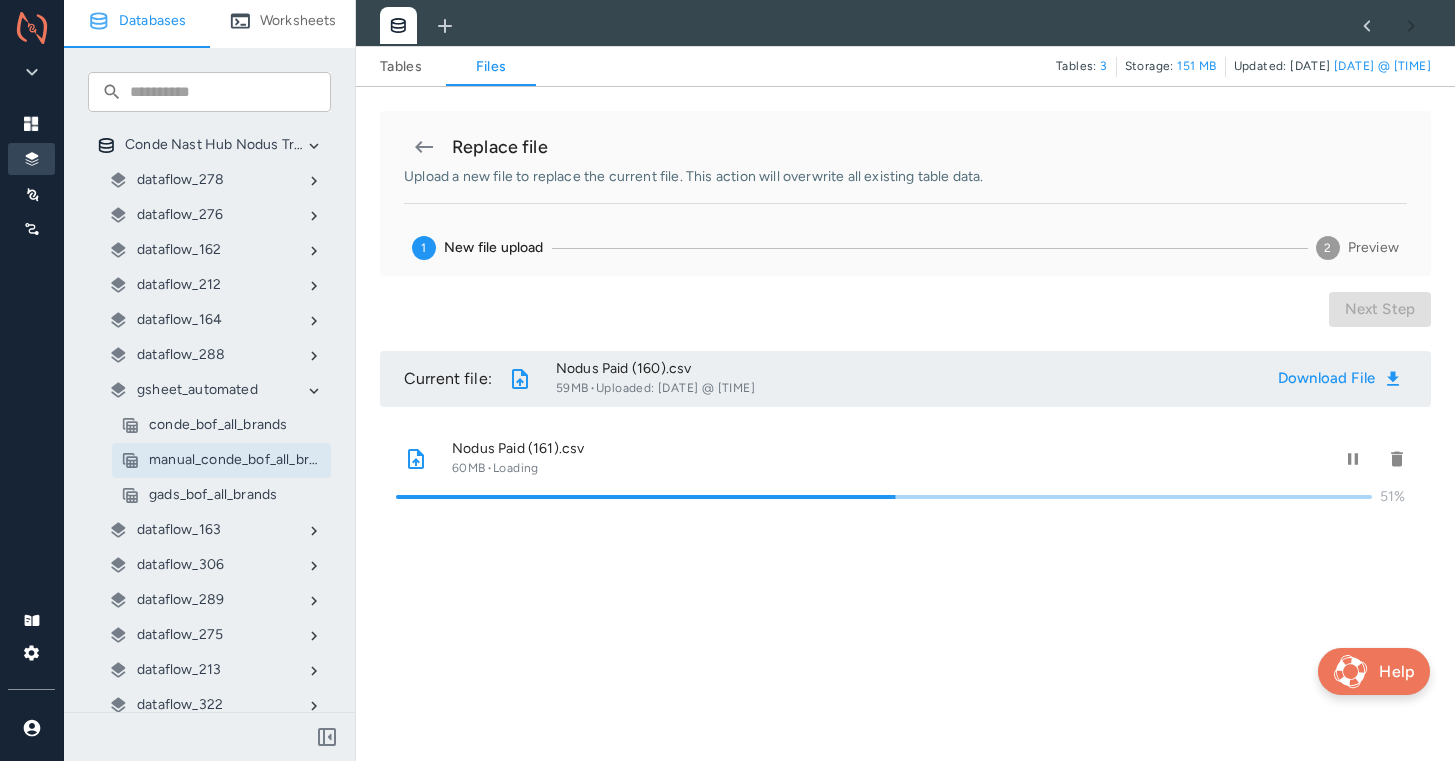 click on "Nodus Paid (161).csv 60MB · Loading 51%" at bounding box center (905, 523) 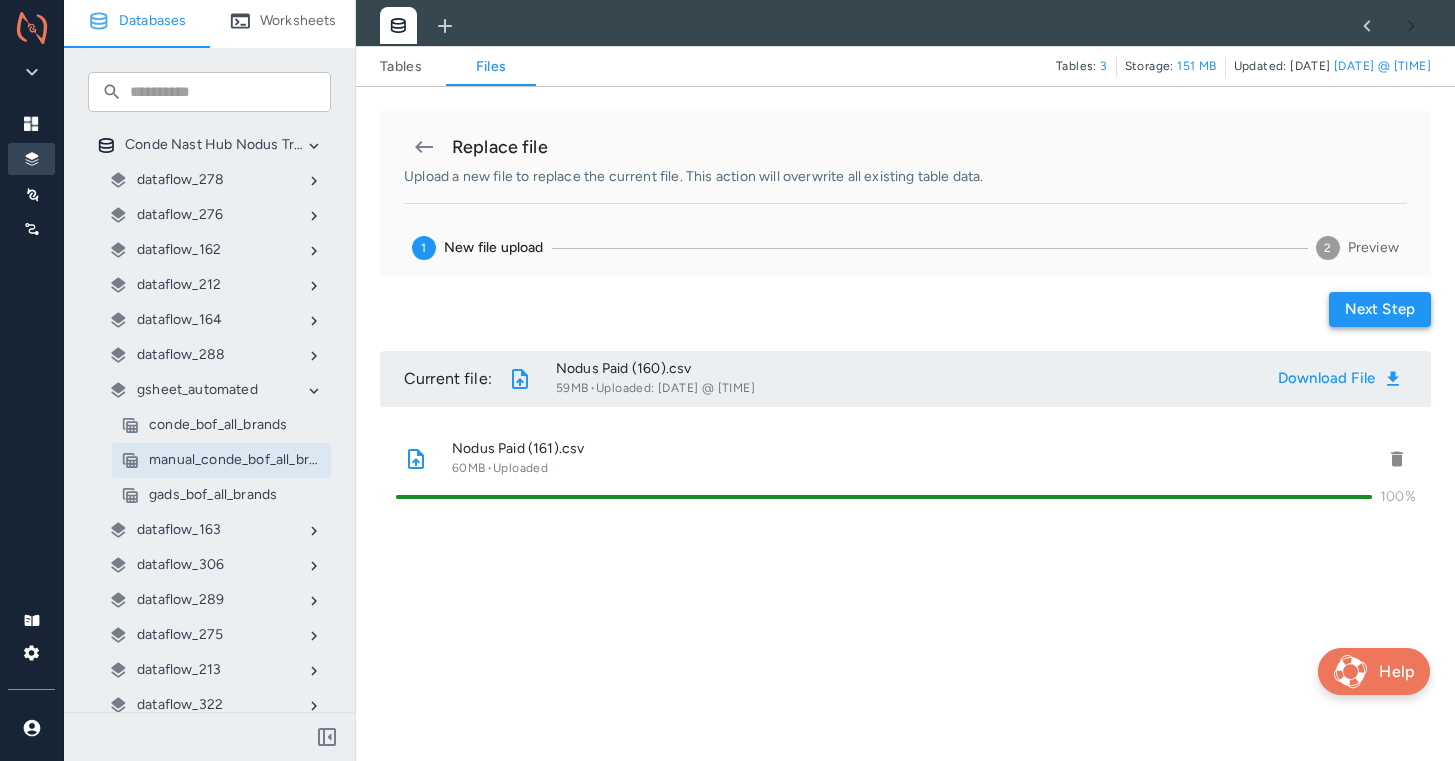 click on "Next step" at bounding box center [1380, 309] 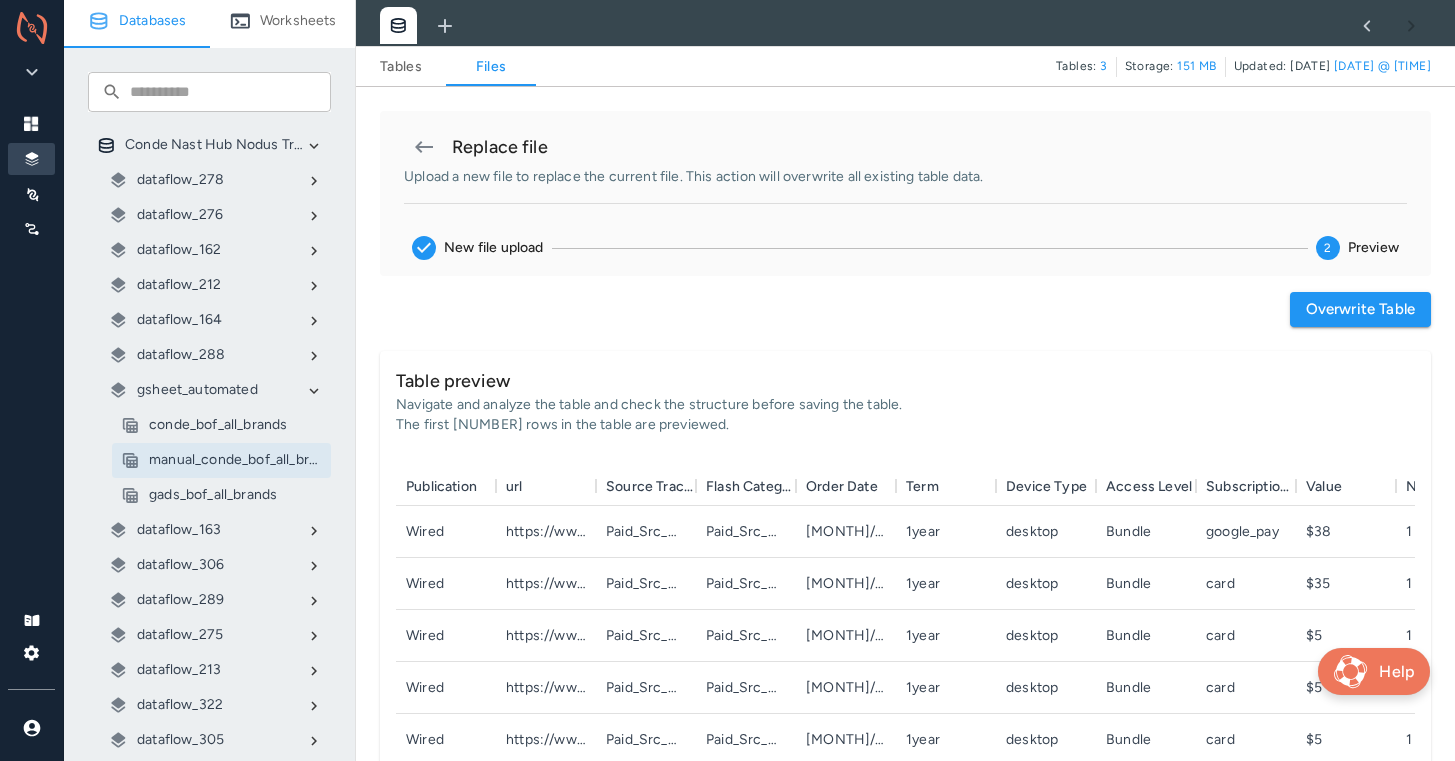 scroll, scrollTop: 1, scrollLeft: 1, axis: both 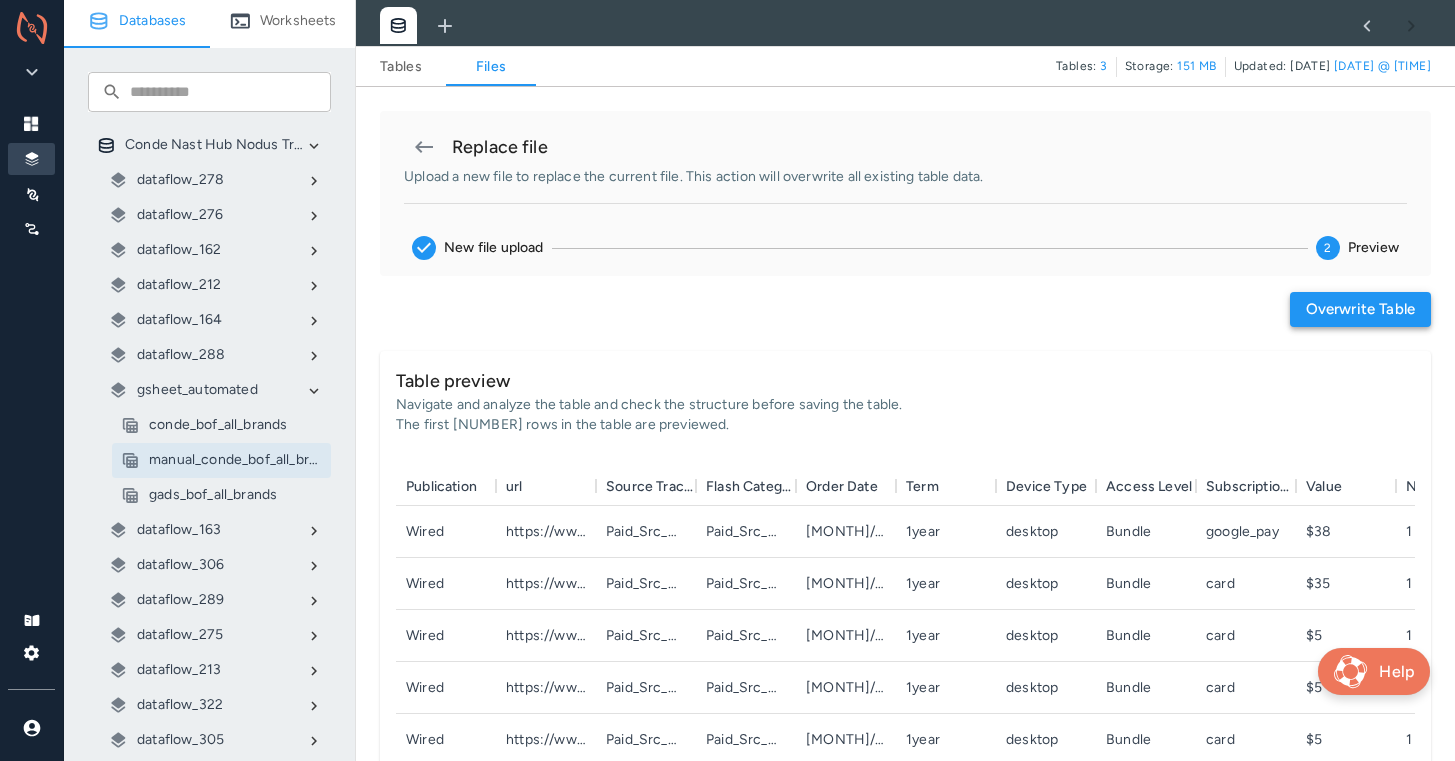 click on "Overwrite table" at bounding box center (1360, 309) 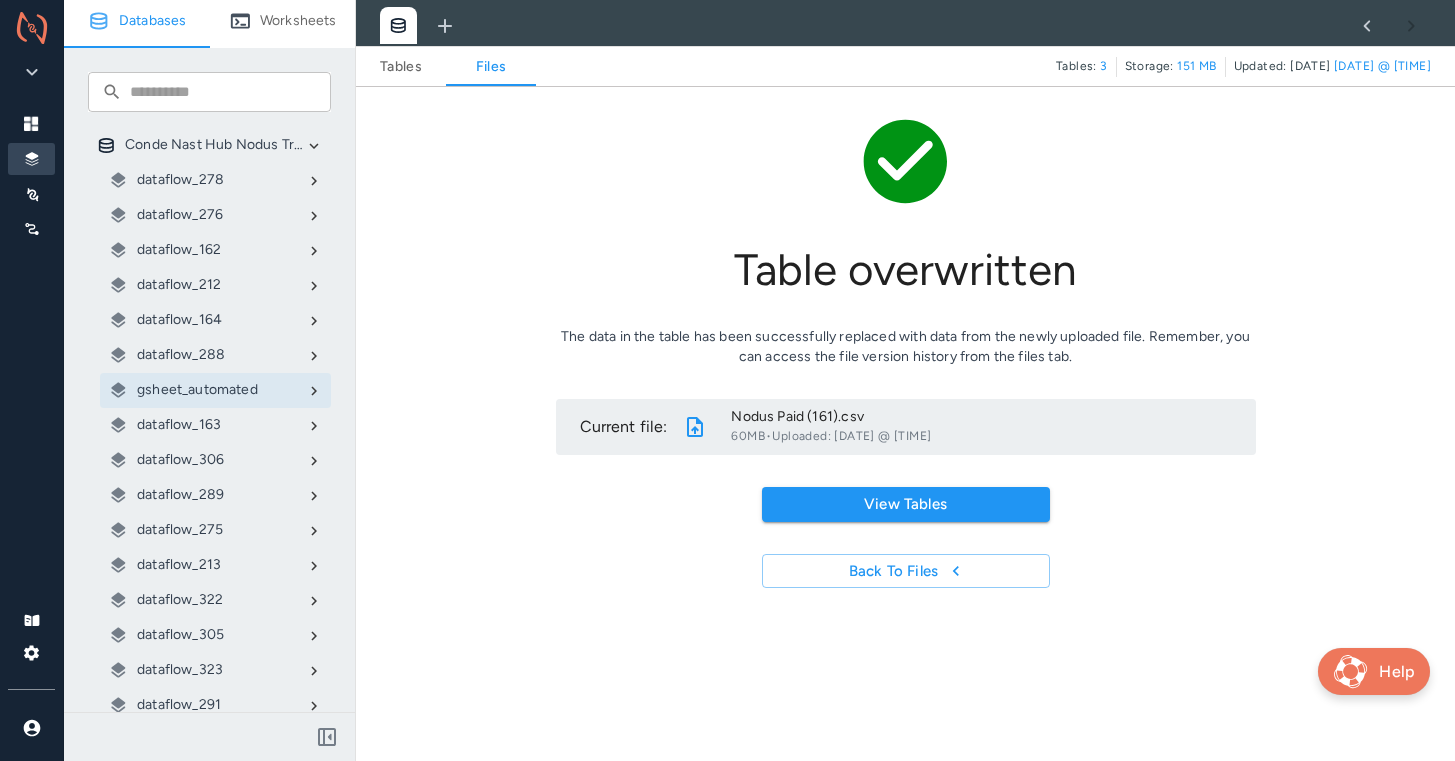 click at bounding box center (31, 178) 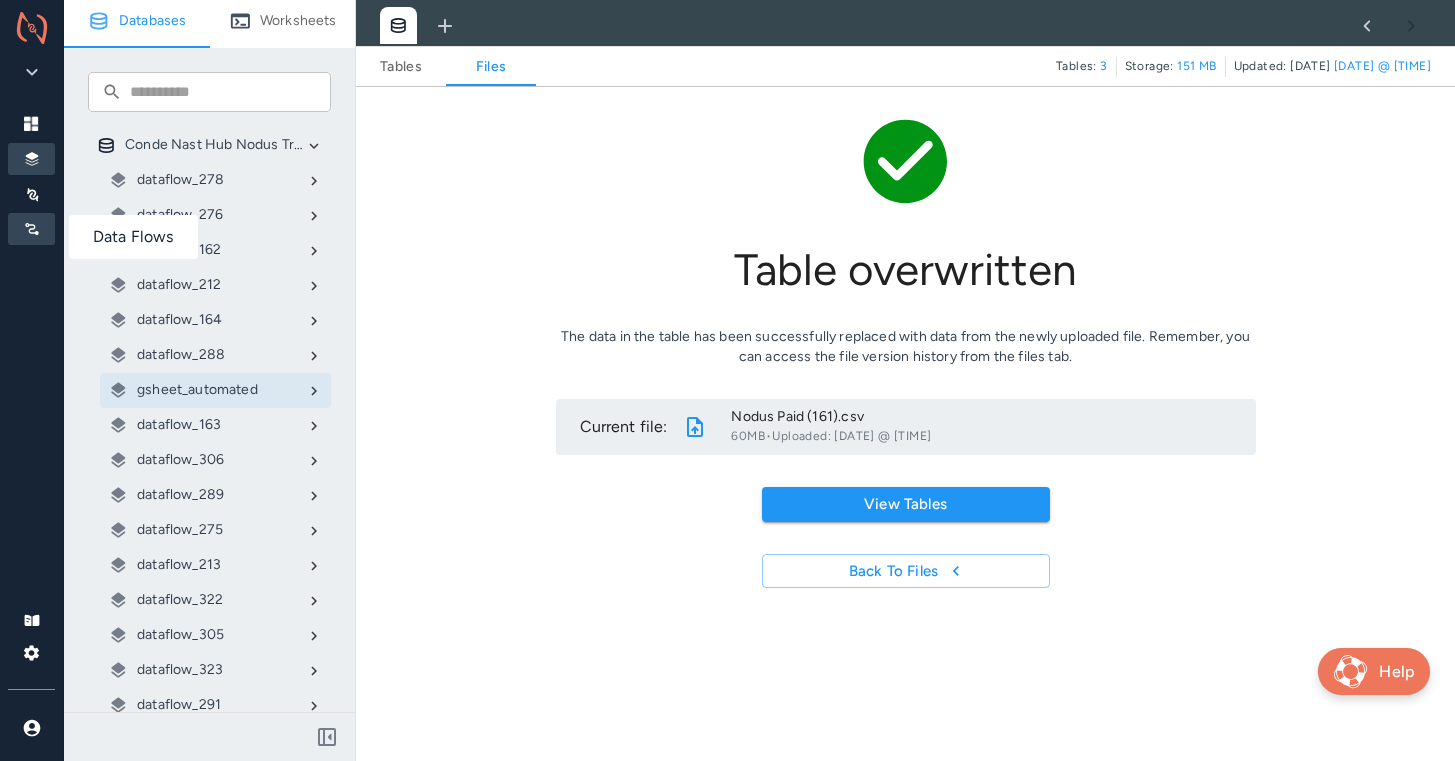 click 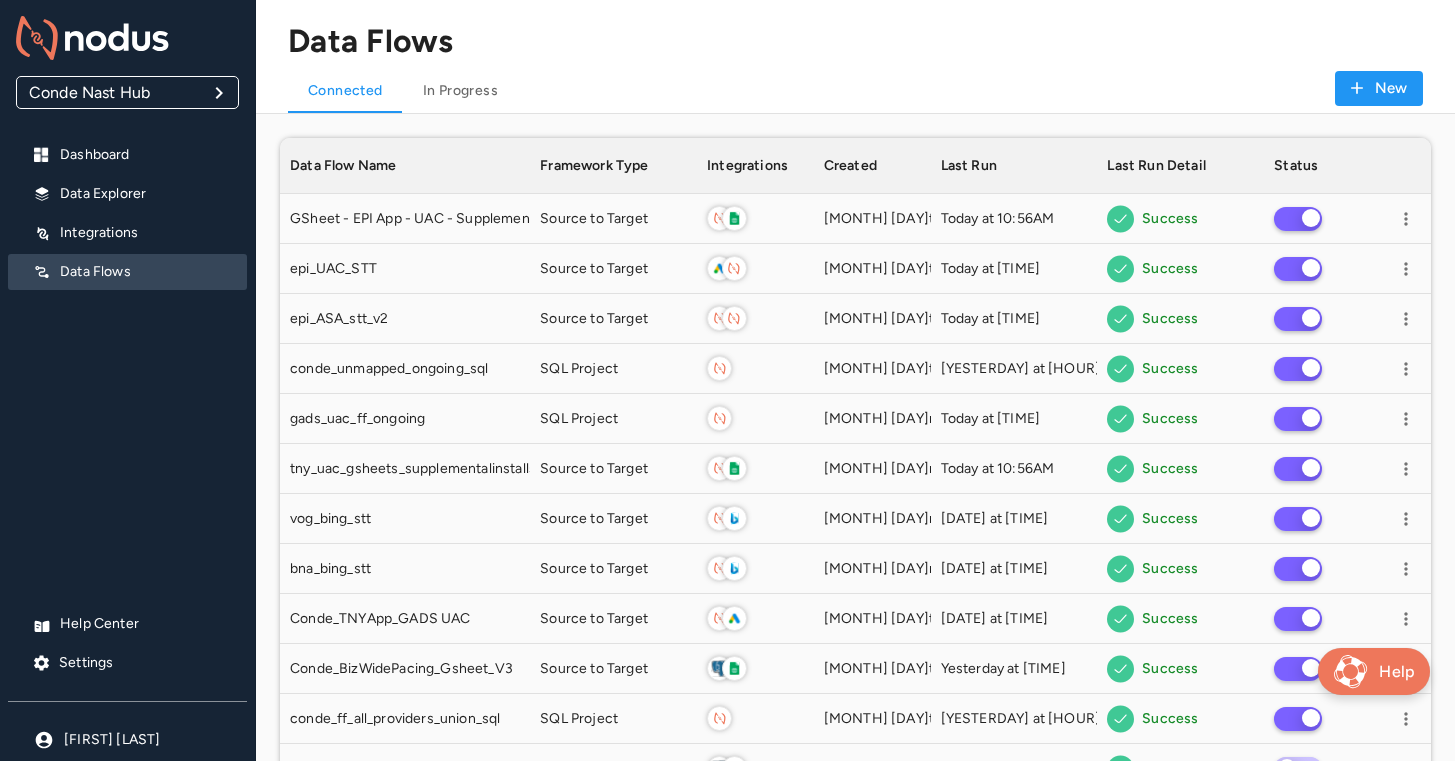 scroll, scrollTop: 1, scrollLeft: 1, axis: both 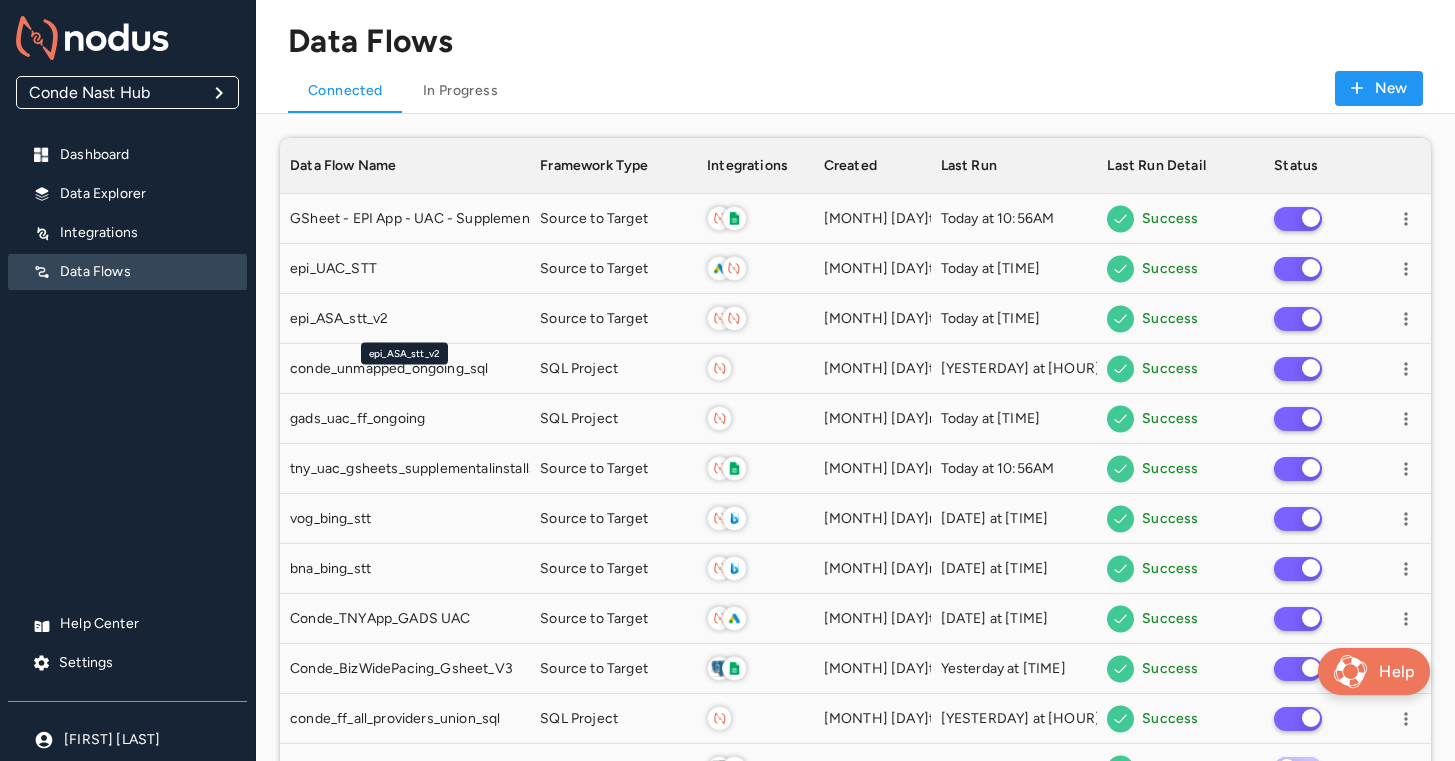 click on "epi_ASA_stt_v2" at bounding box center (404, 354) 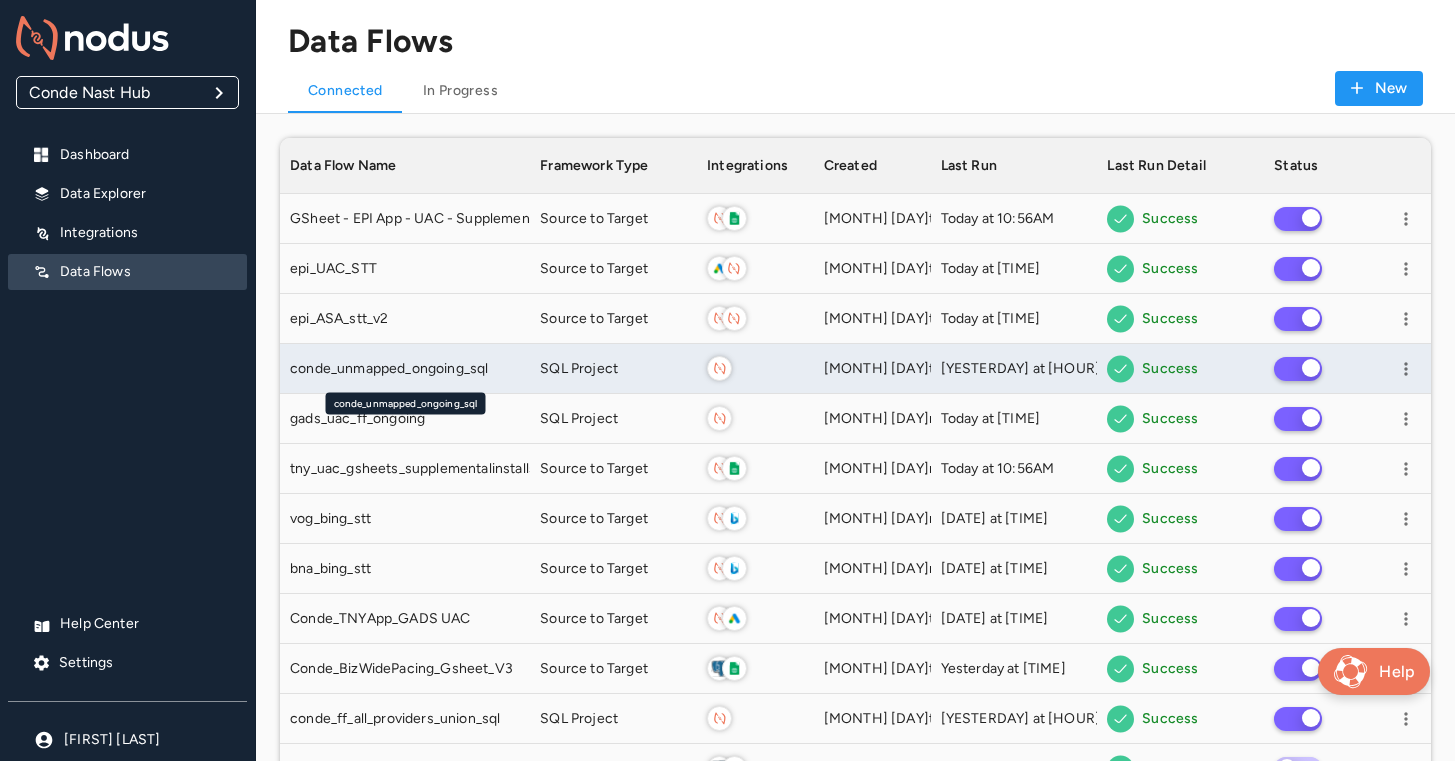 click on "conde_unmapped_ongoing_sql" at bounding box center (389, 369) 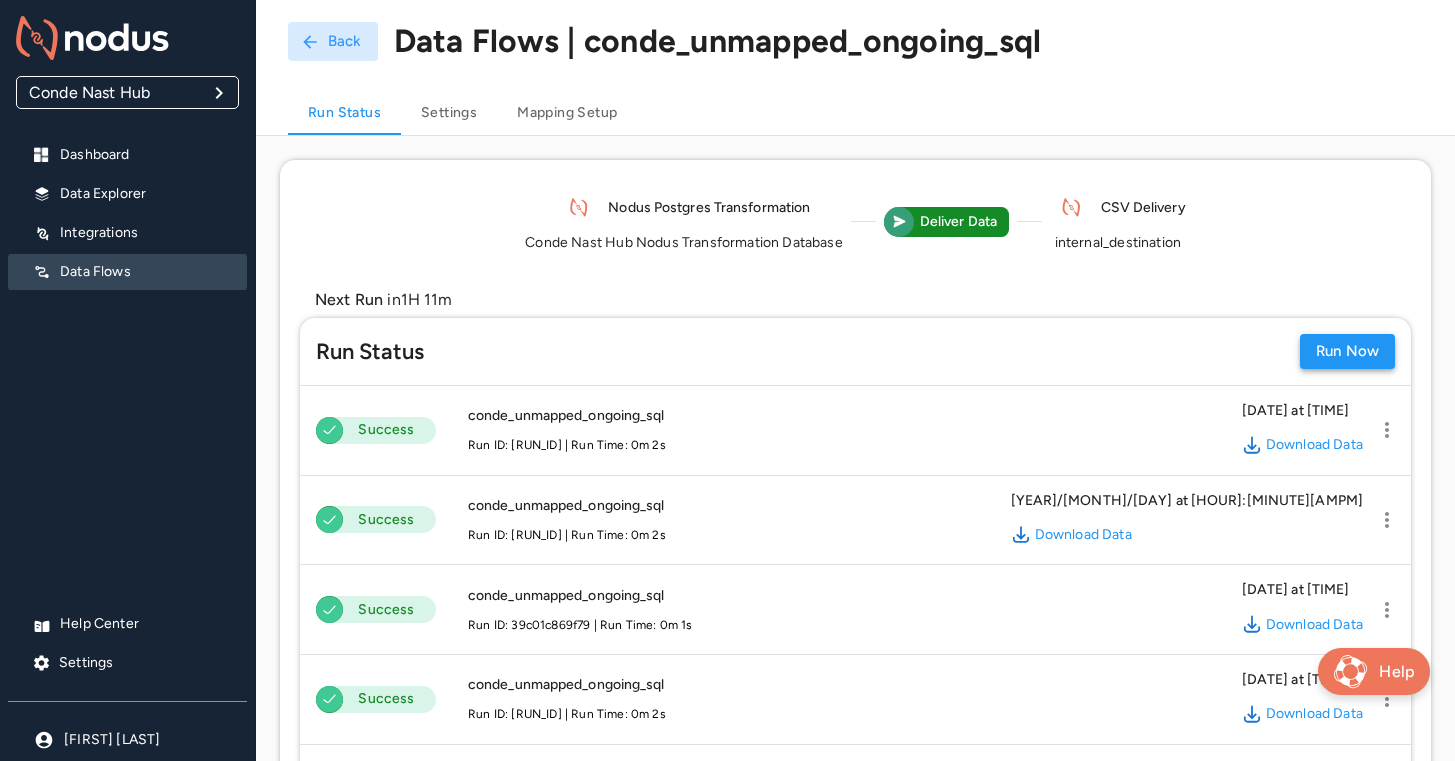 click on "Run Now" at bounding box center (1347, 351) 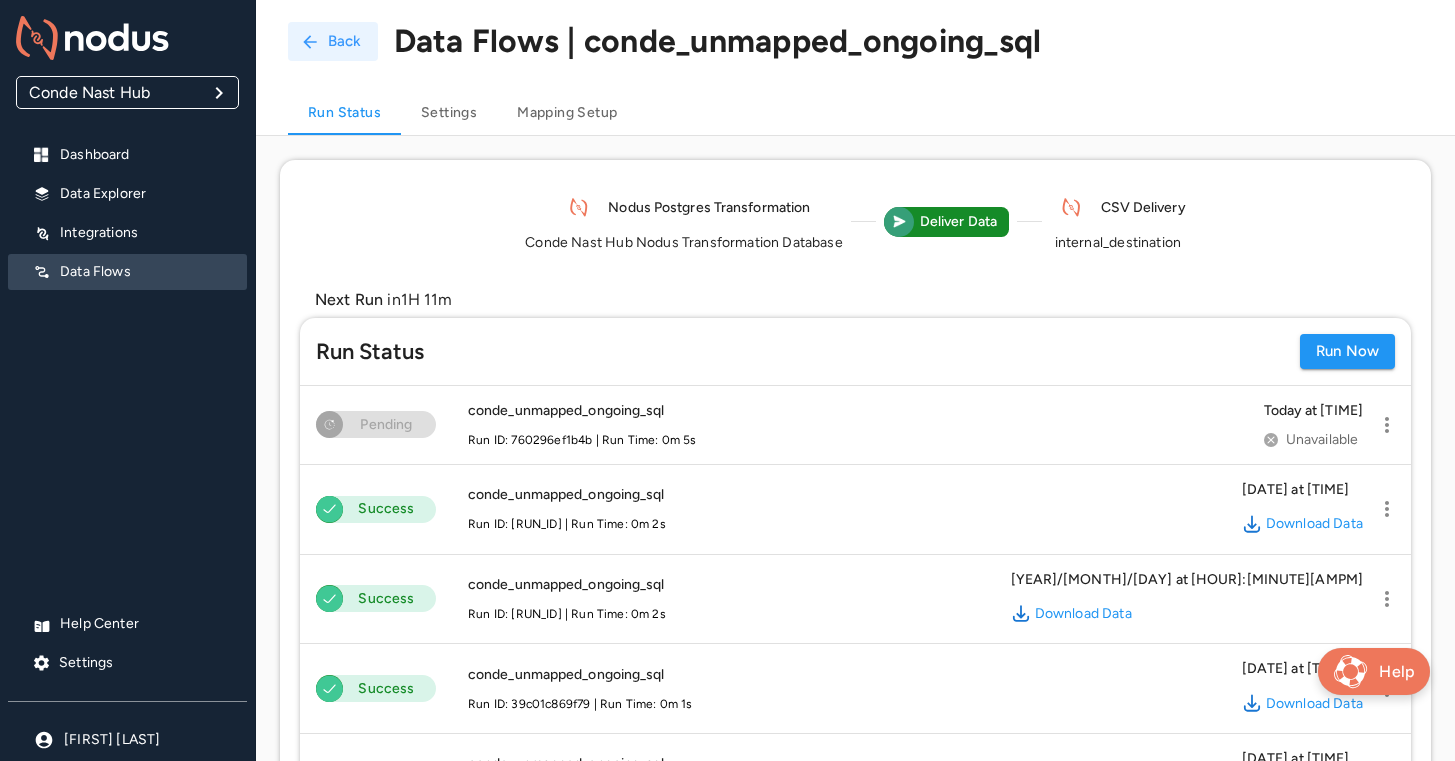 click 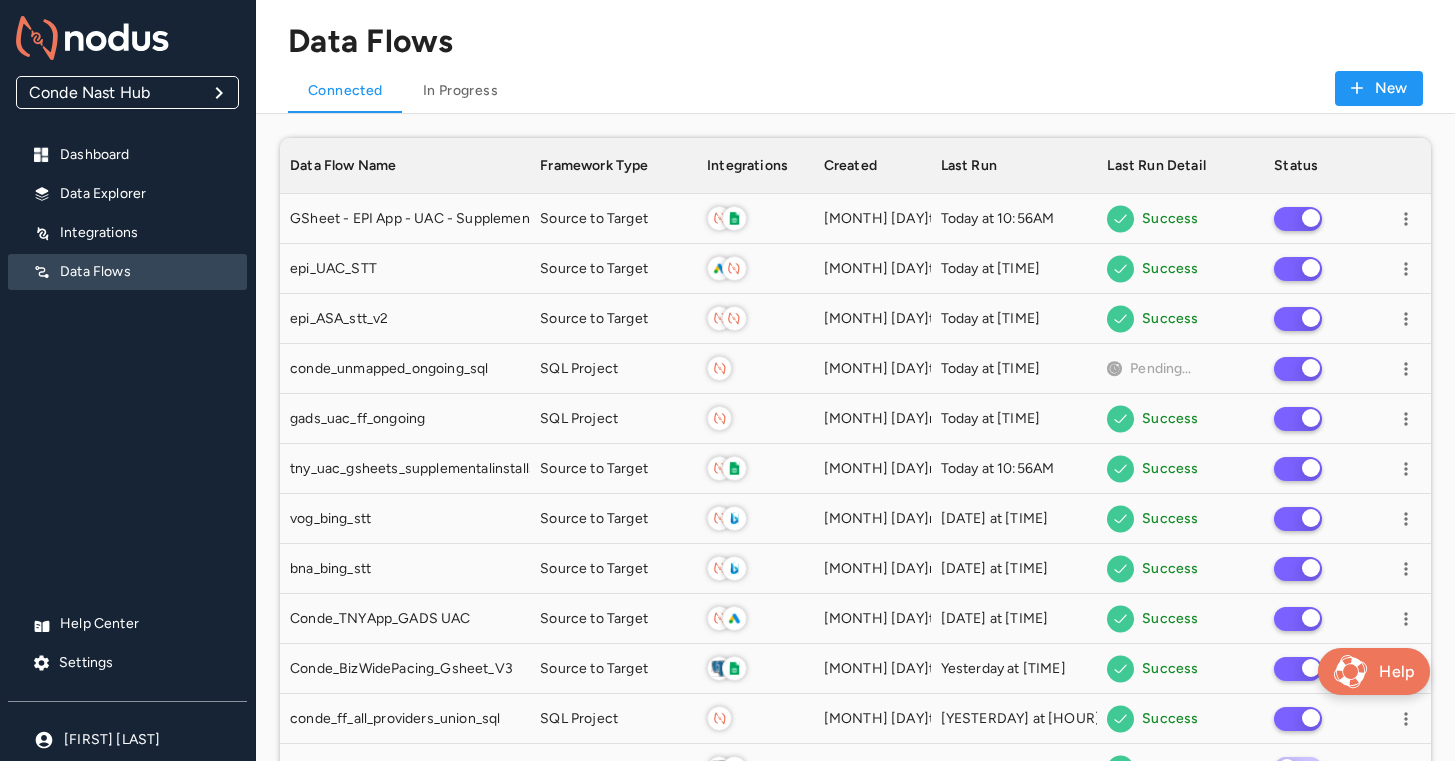 scroll, scrollTop: 1, scrollLeft: 1, axis: both 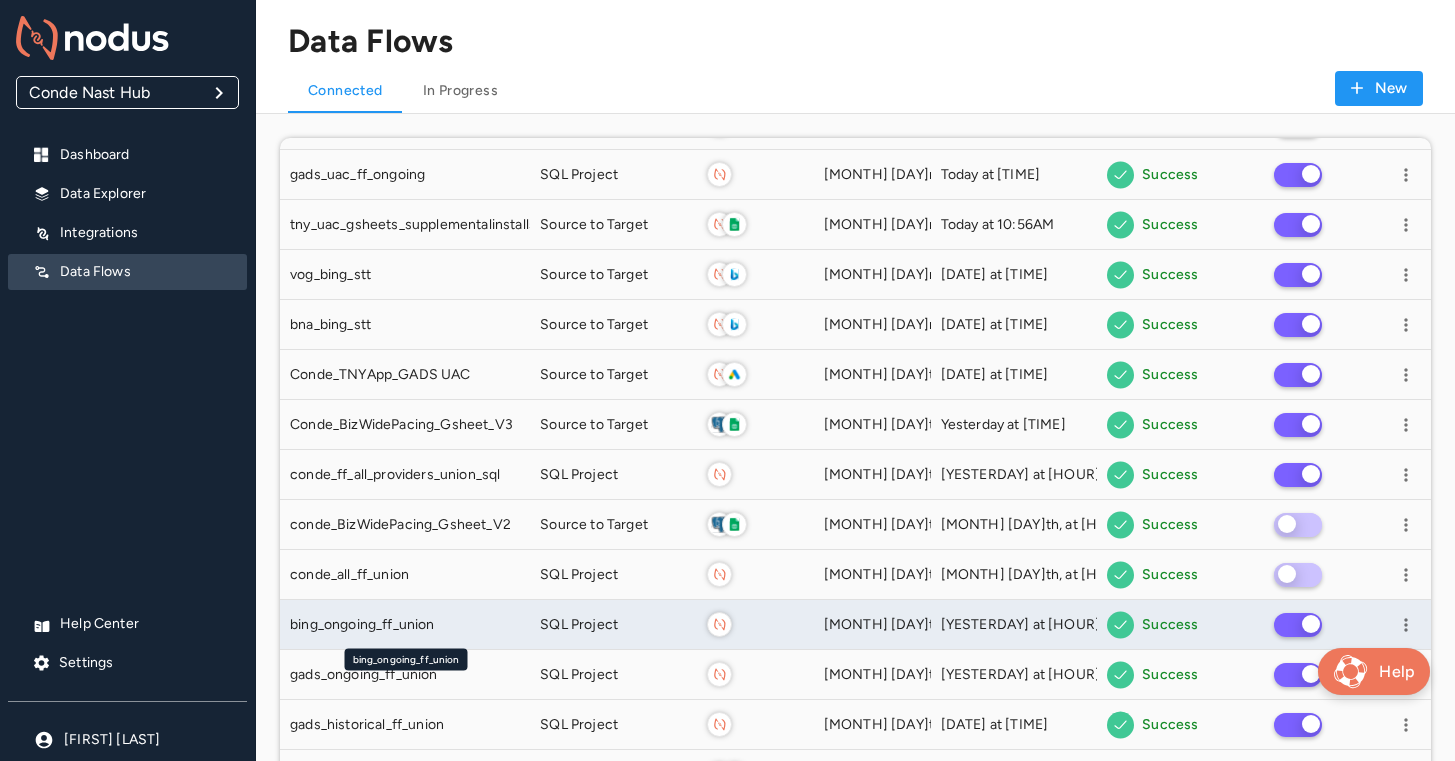 click on "bing_ongoing_ff_union" at bounding box center [362, 625] 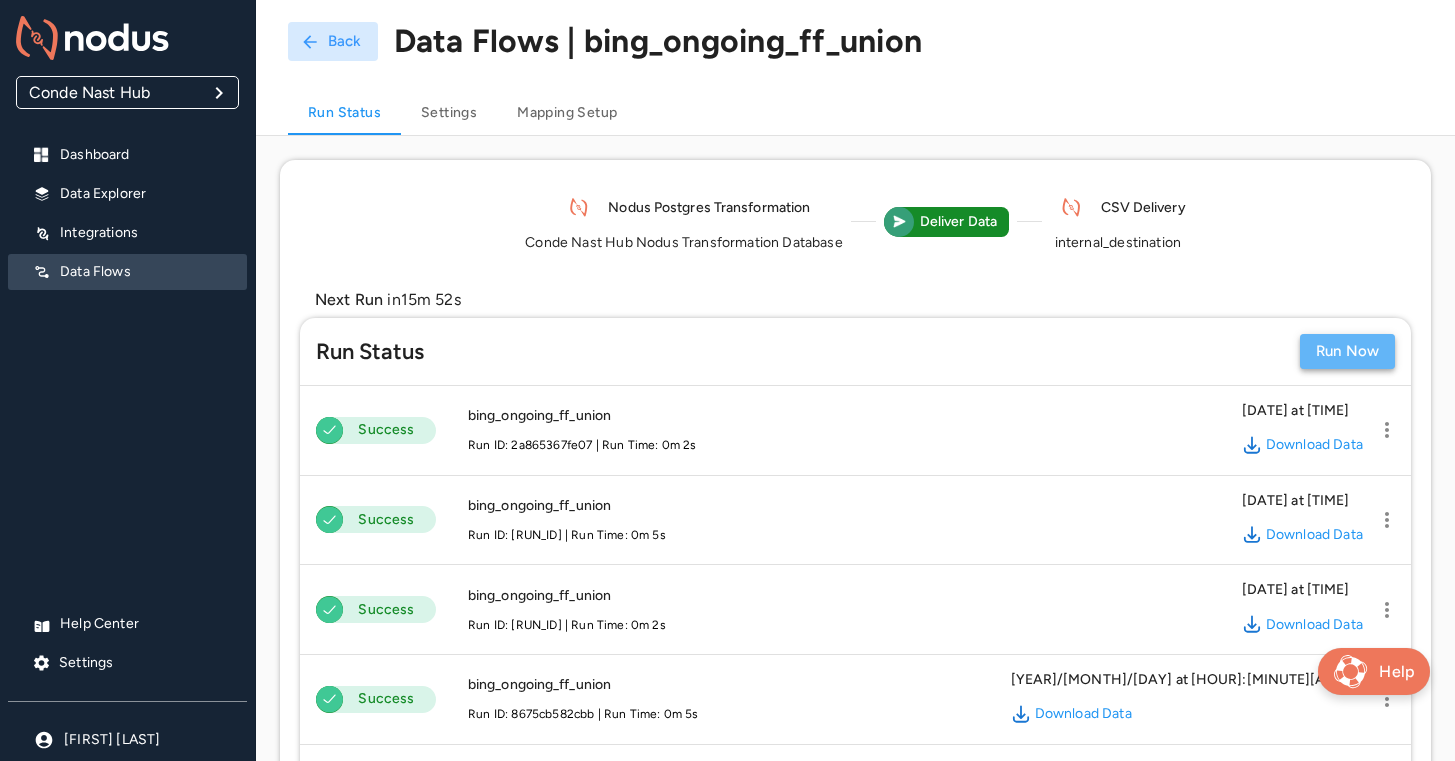 click on "Run Now" at bounding box center [1347, 351] 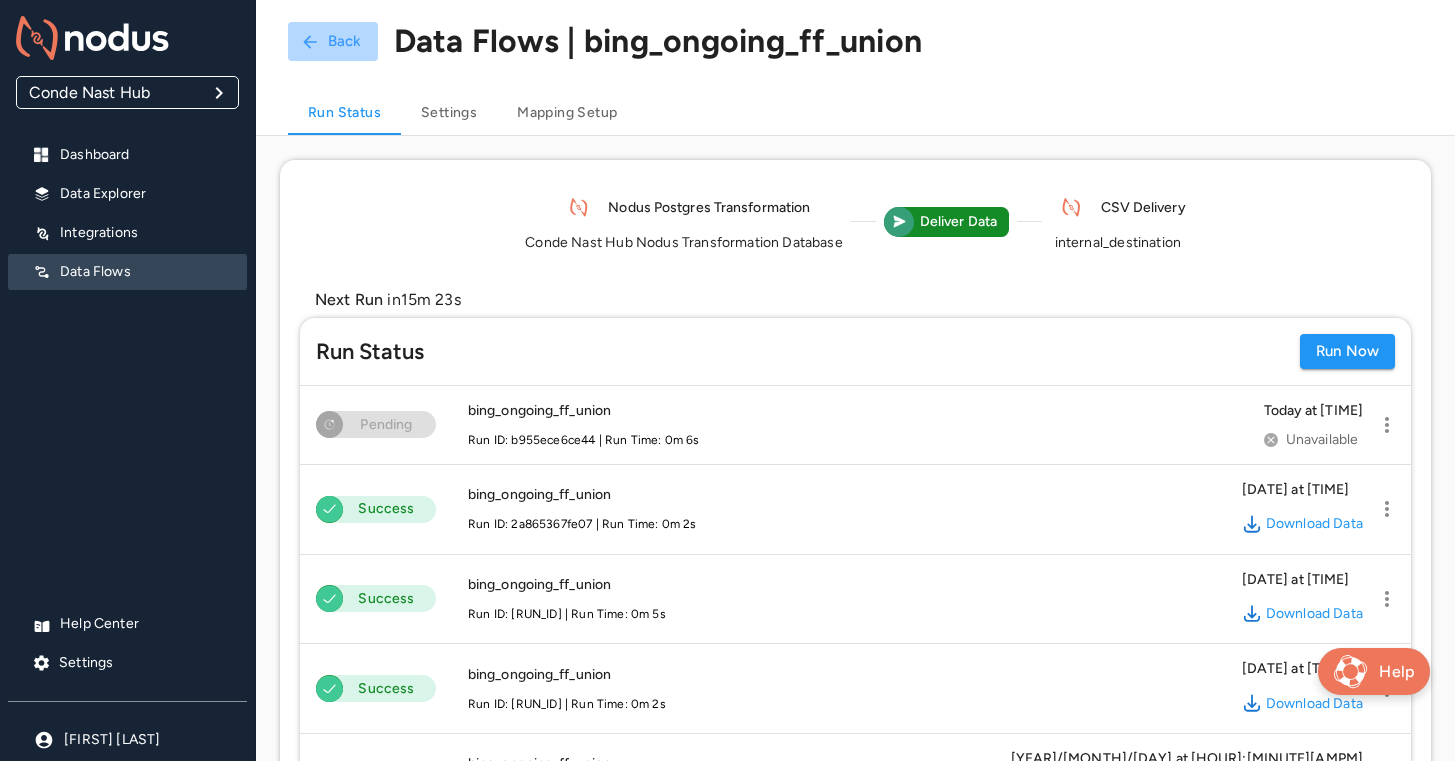 click on "Back" at bounding box center (333, 41) 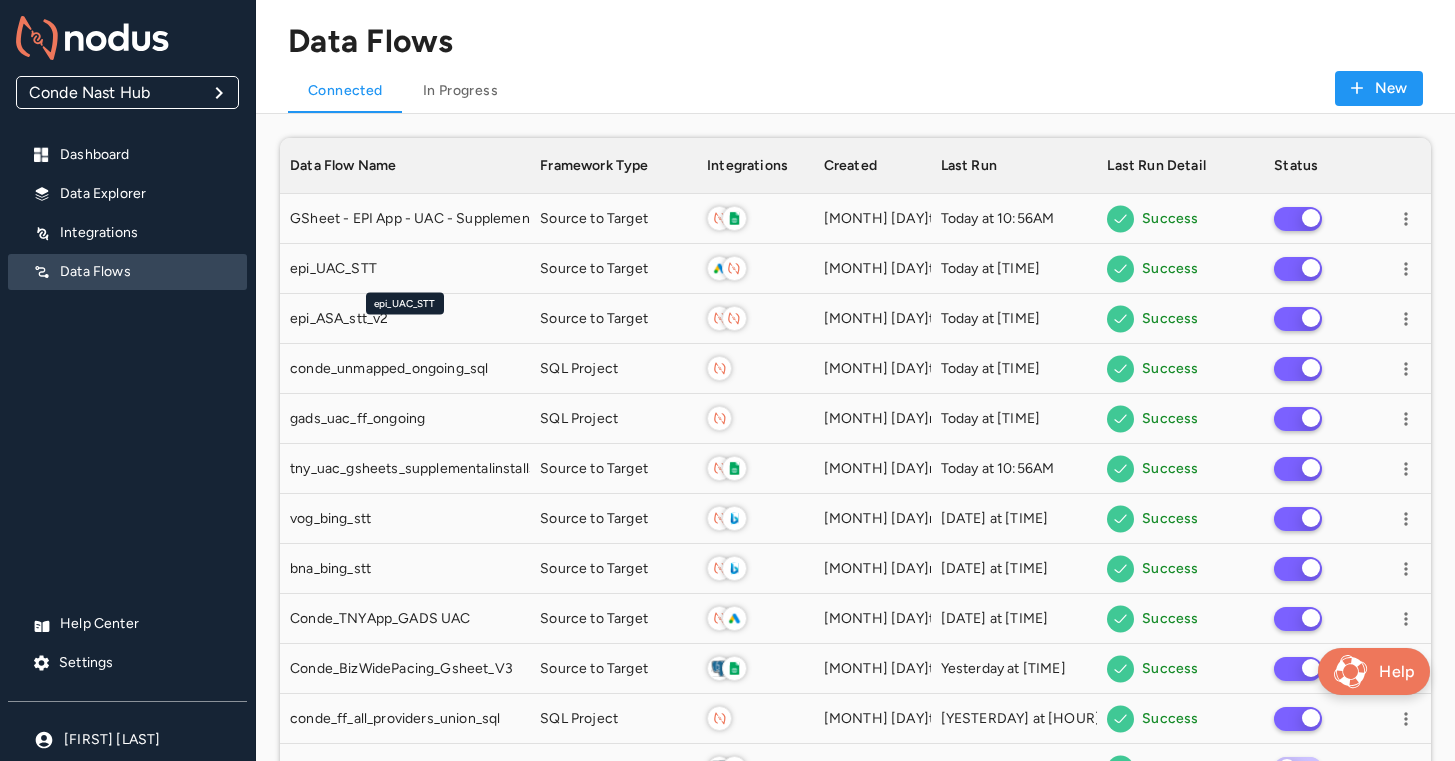 scroll, scrollTop: 1, scrollLeft: 1, axis: both 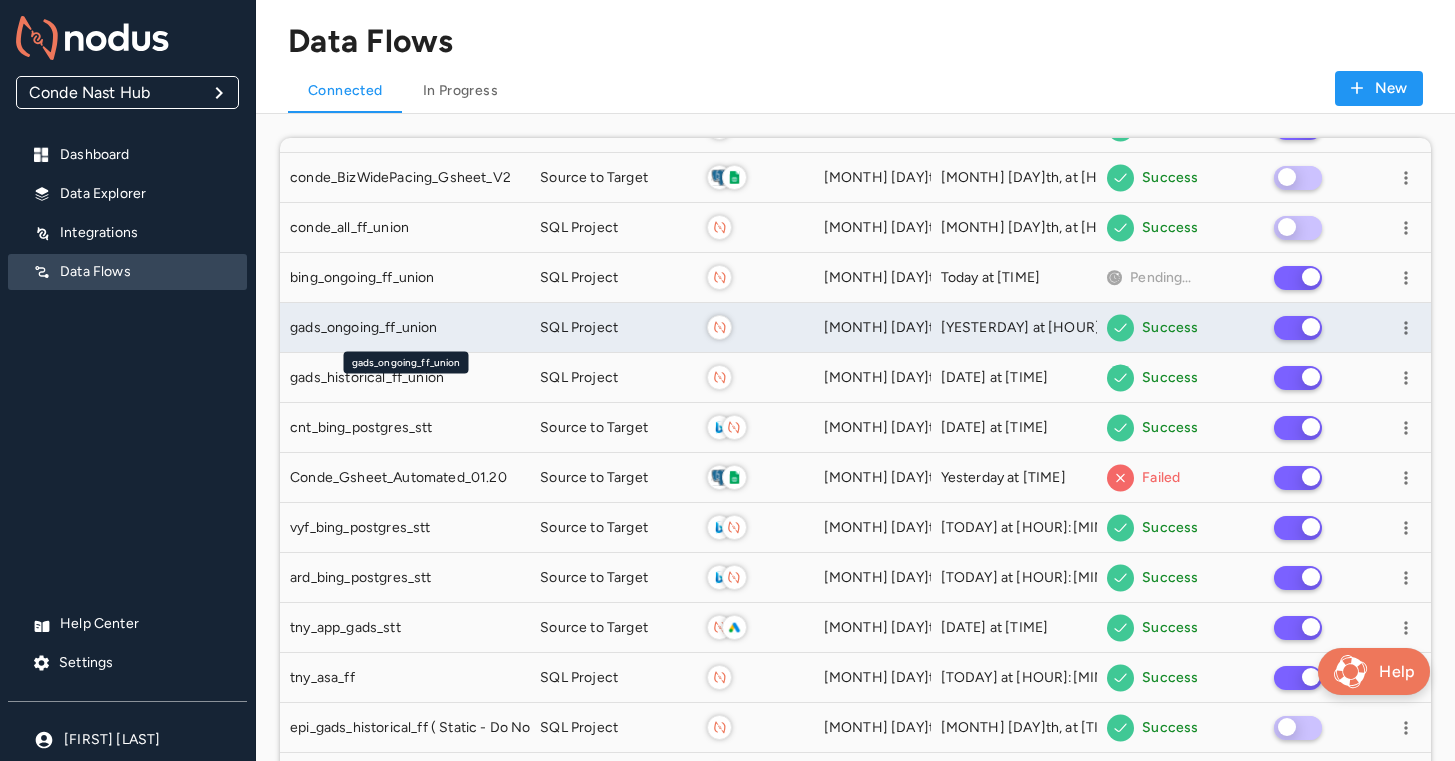 click on "gads_ongoing_ff_union" at bounding box center (405, 328) 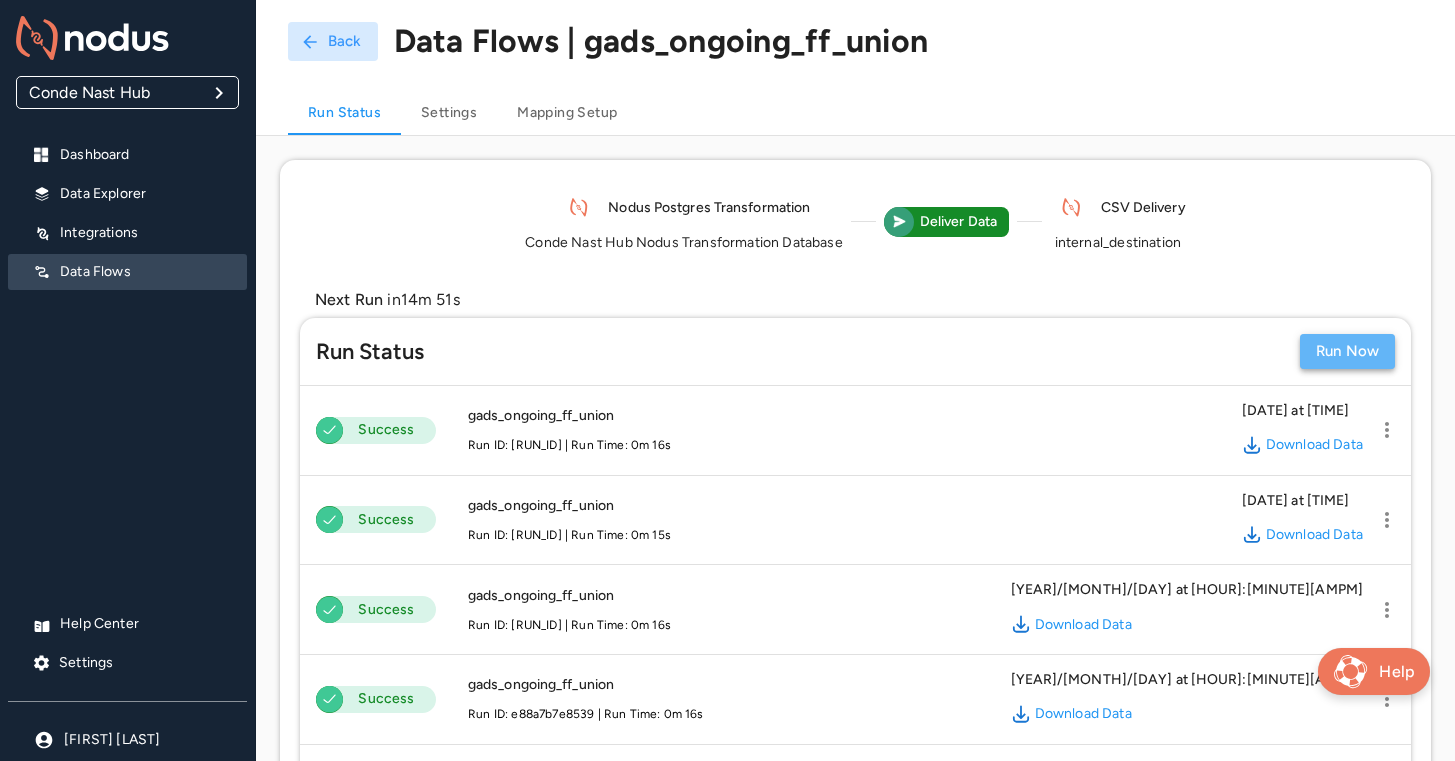 click on "Run Now" at bounding box center (1347, 351) 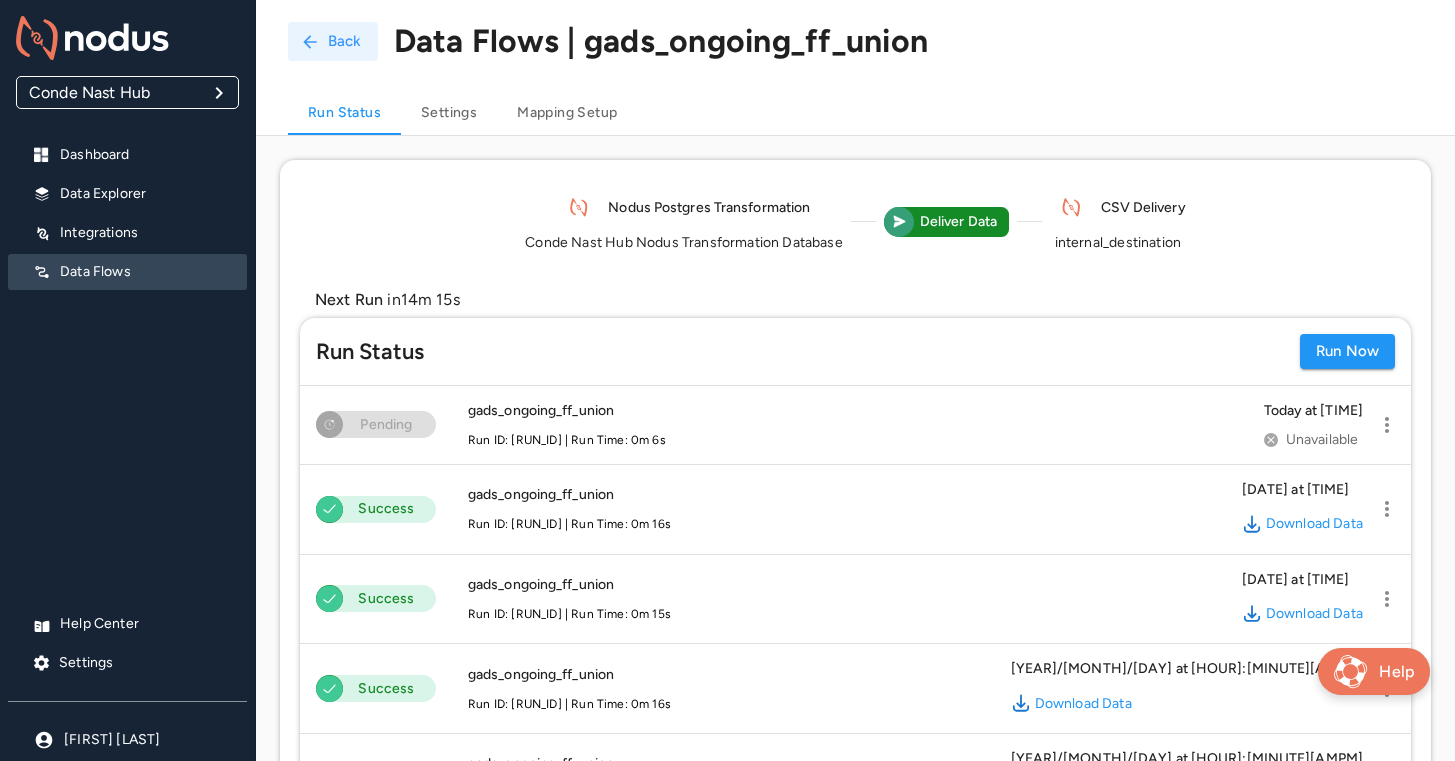 click on "Back" at bounding box center (333, 41) 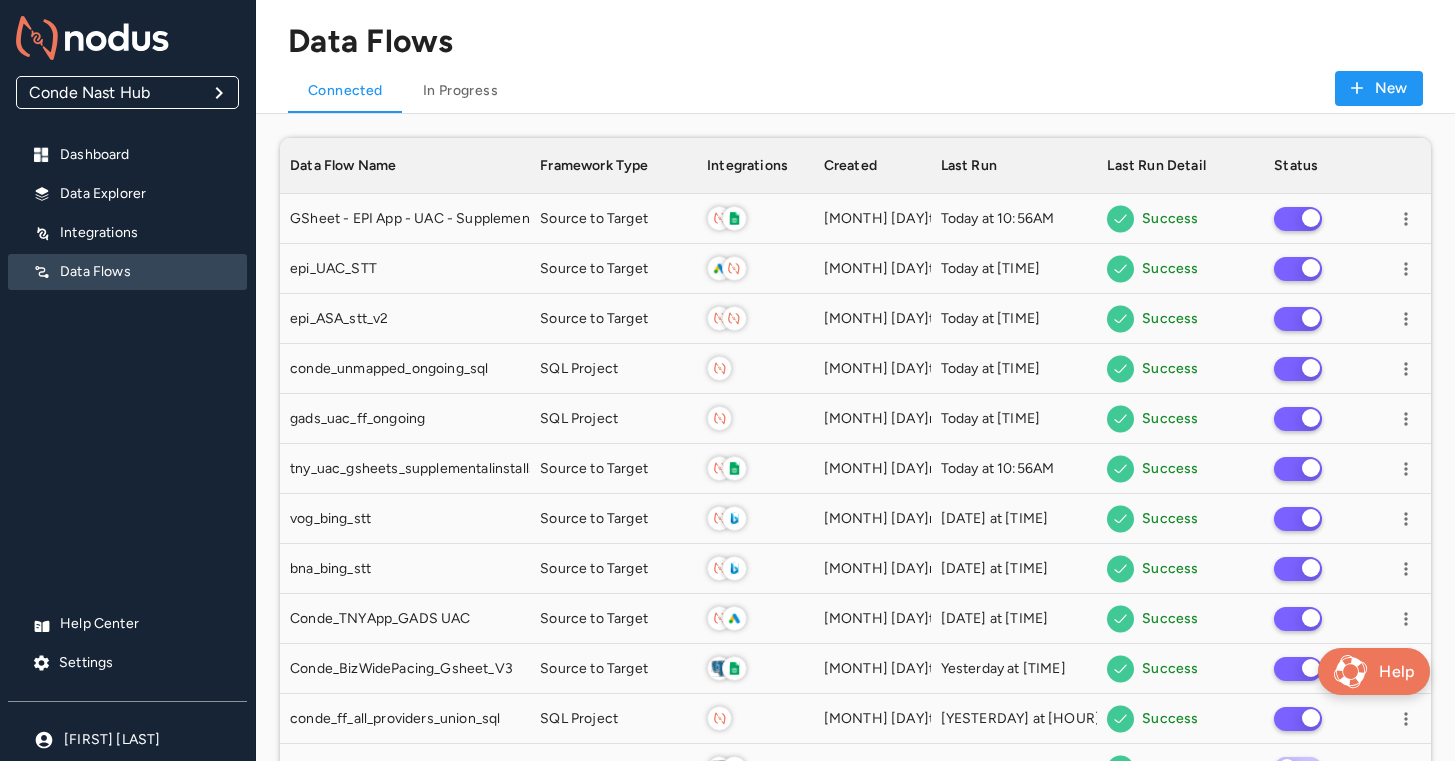 scroll, scrollTop: 1, scrollLeft: 1, axis: both 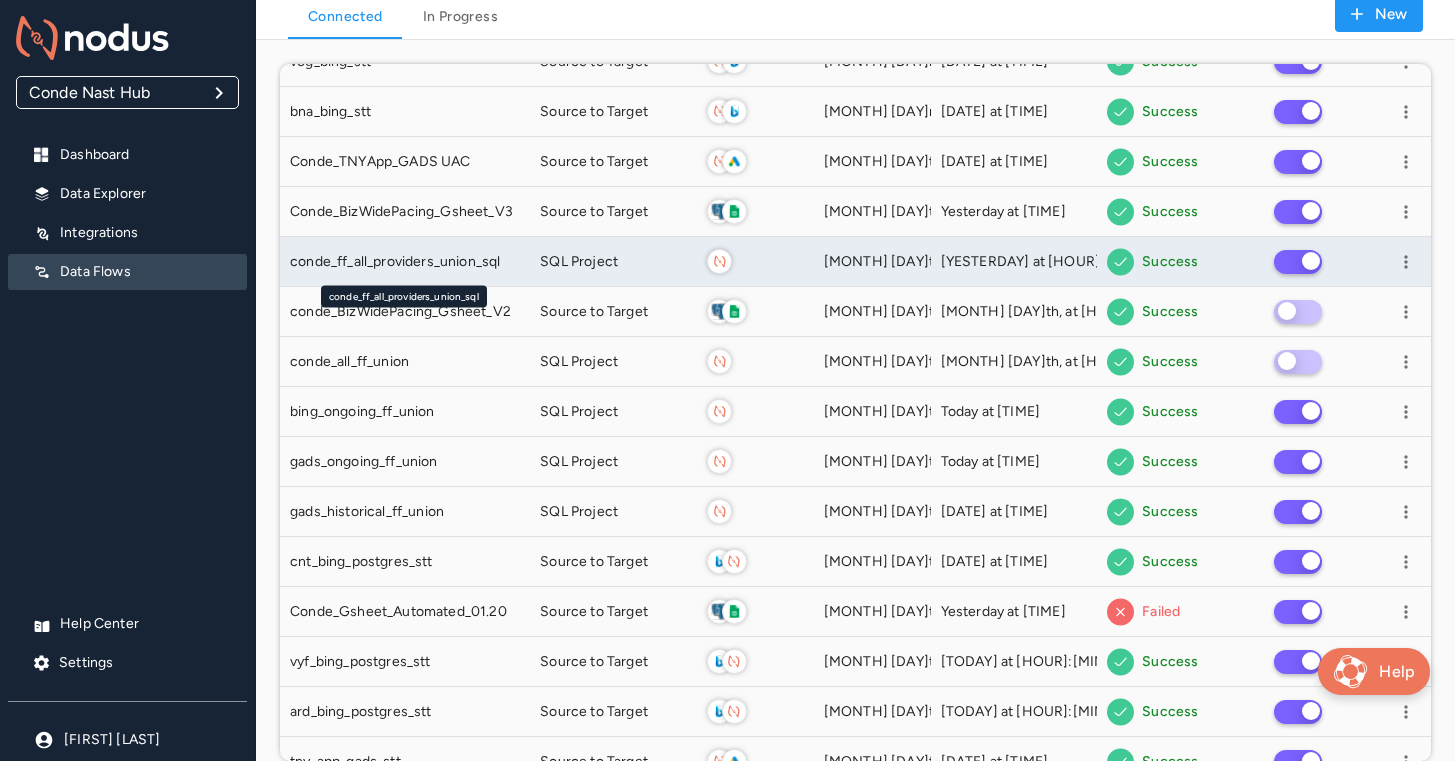 click on "conde_ff_all_providers_union_sql" at bounding box center [395, 262] 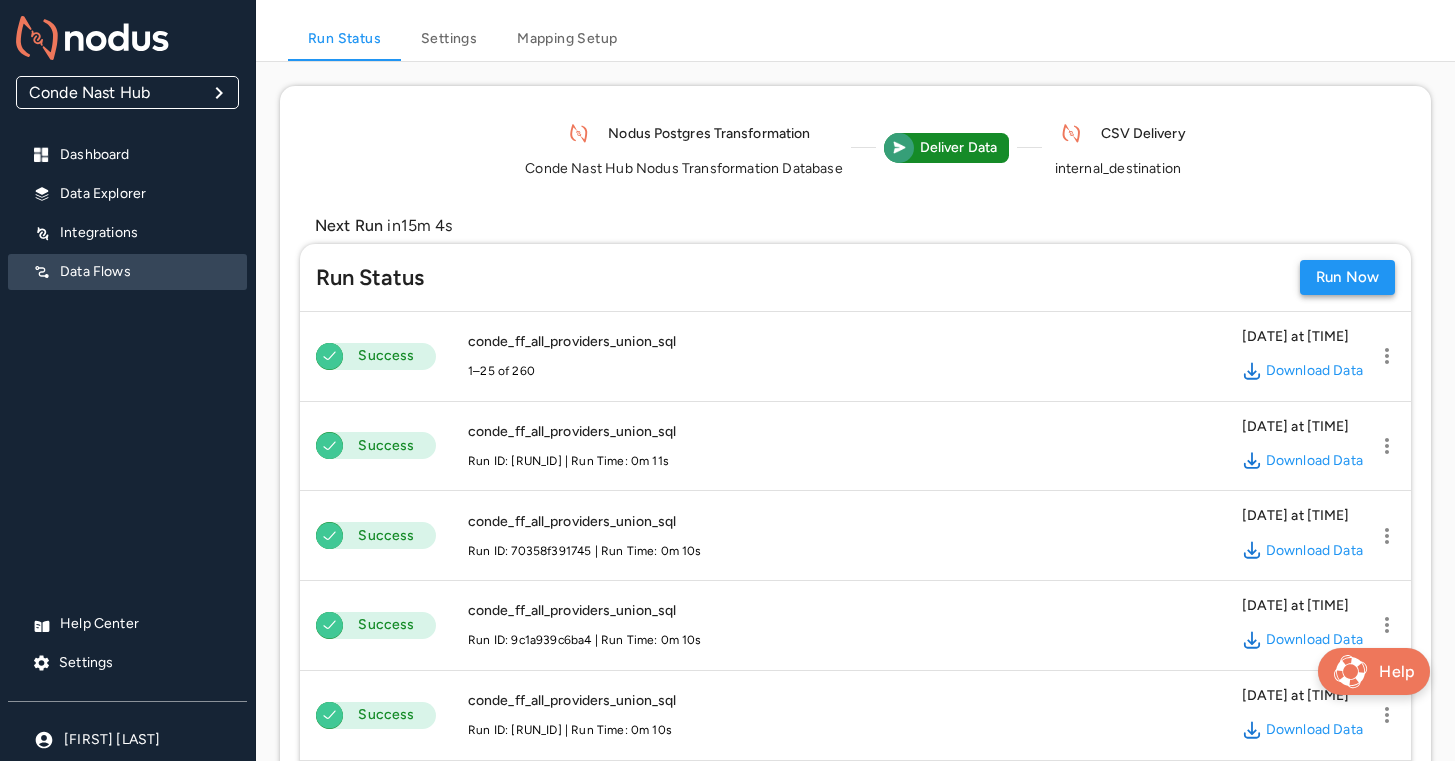 click on "Run Now" at bounding box center (1347, 277) 